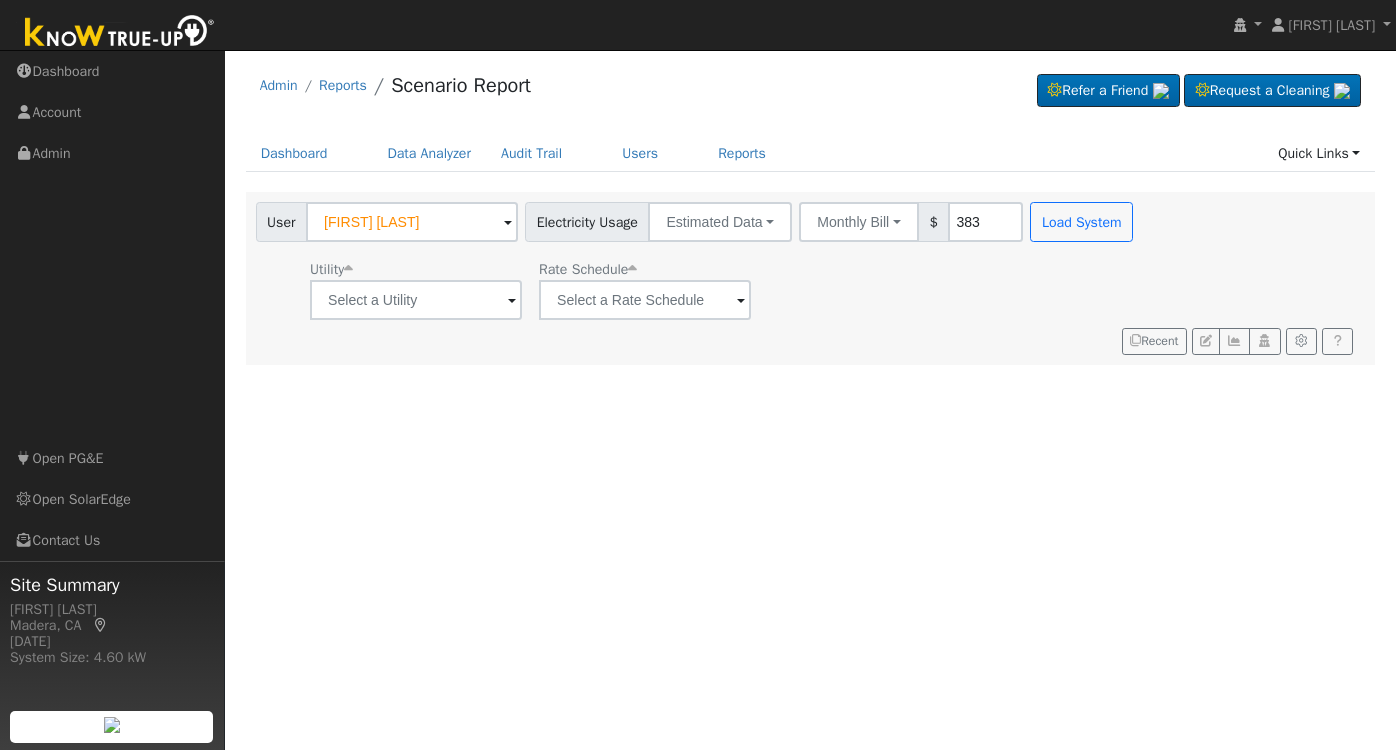 scroll, scrollTop: 0, scrollLeft: 0, axis: both 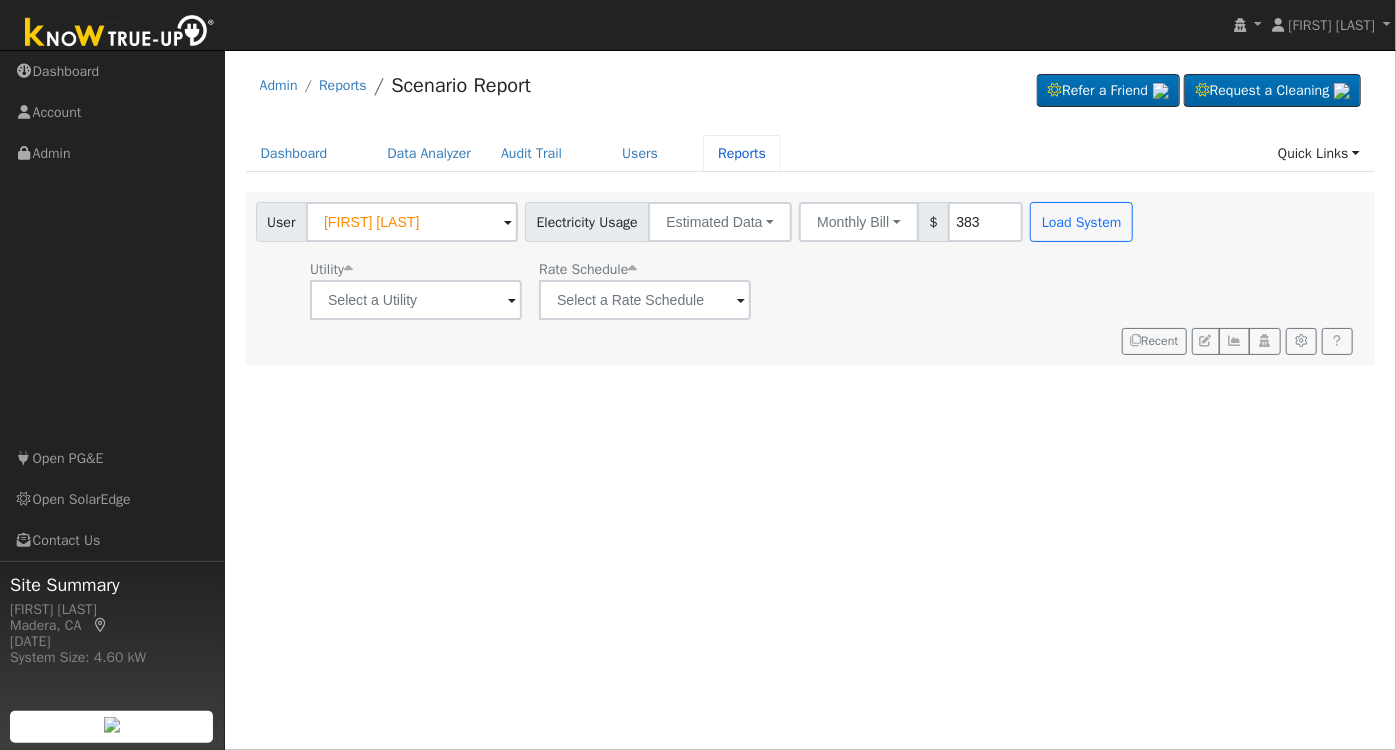 click on "Reports" at bounding box center (742, 153) 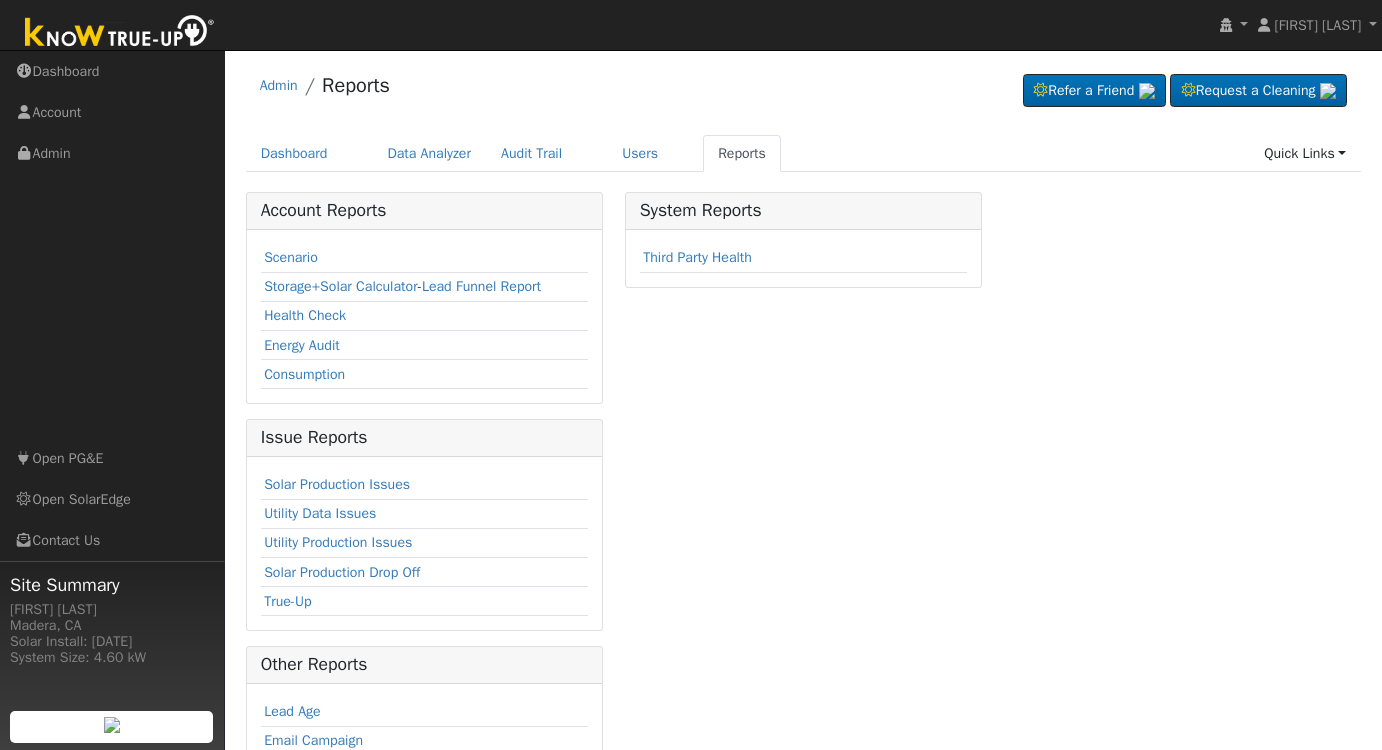 scroll, scrollTop: 0, scrollLeft: 0, axis: both 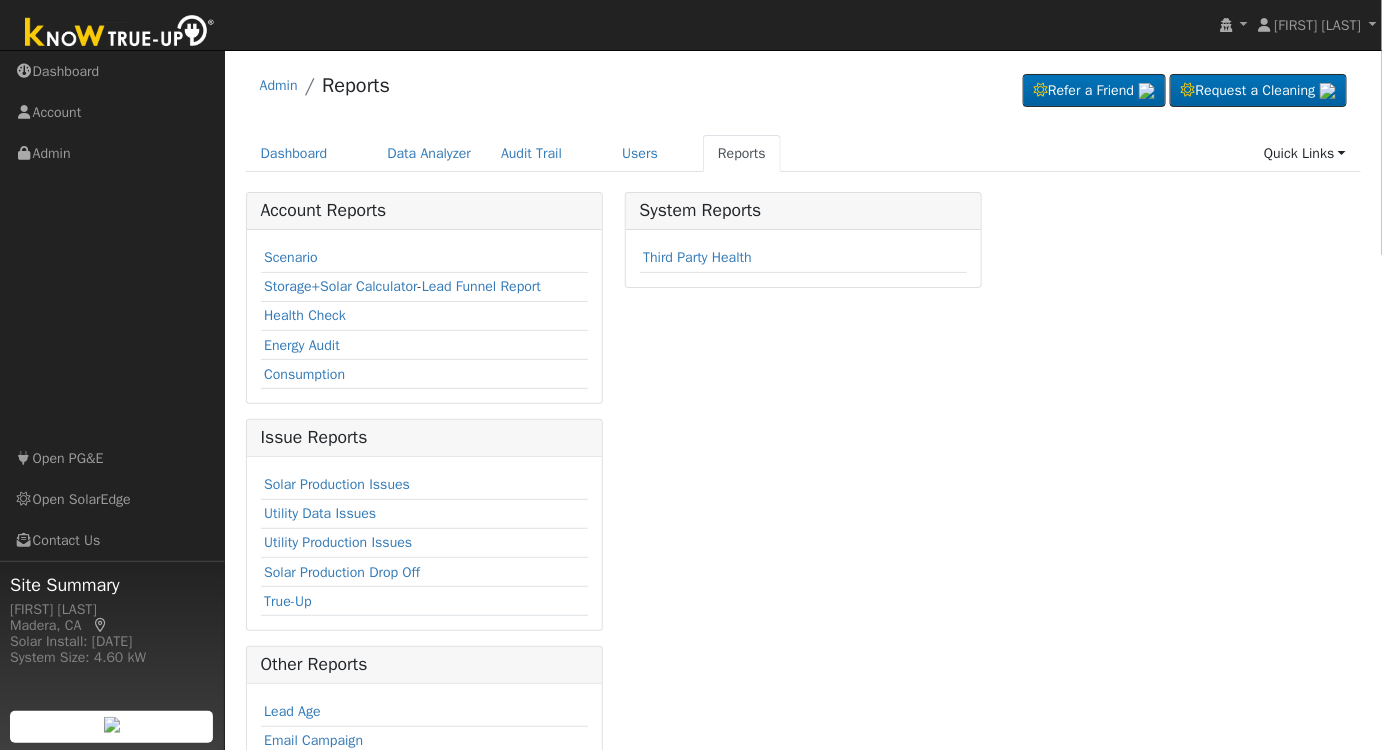 click on "Scenario" at bounding box center [291, 257] 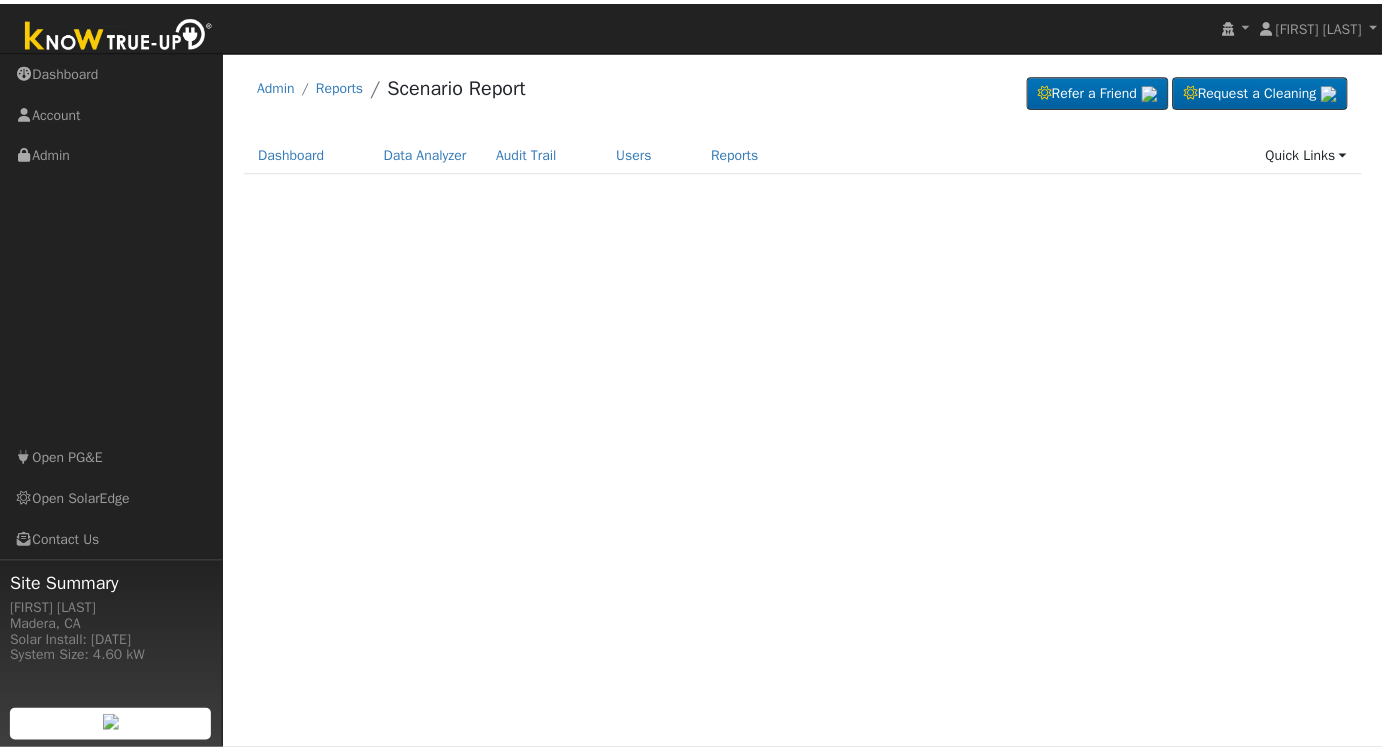 scroll, scrollTop: 0, scrollLeft: 0, axis: both 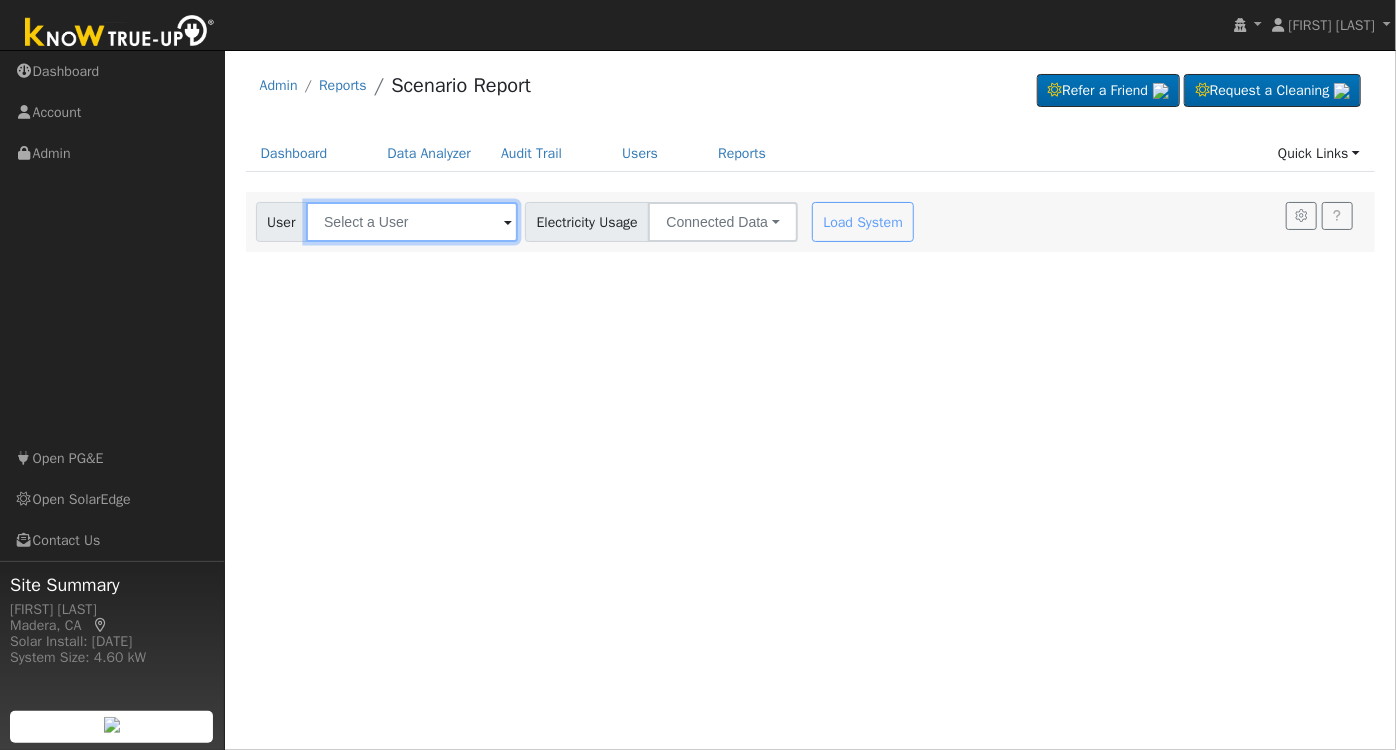 click at bounding box center [412, 222] 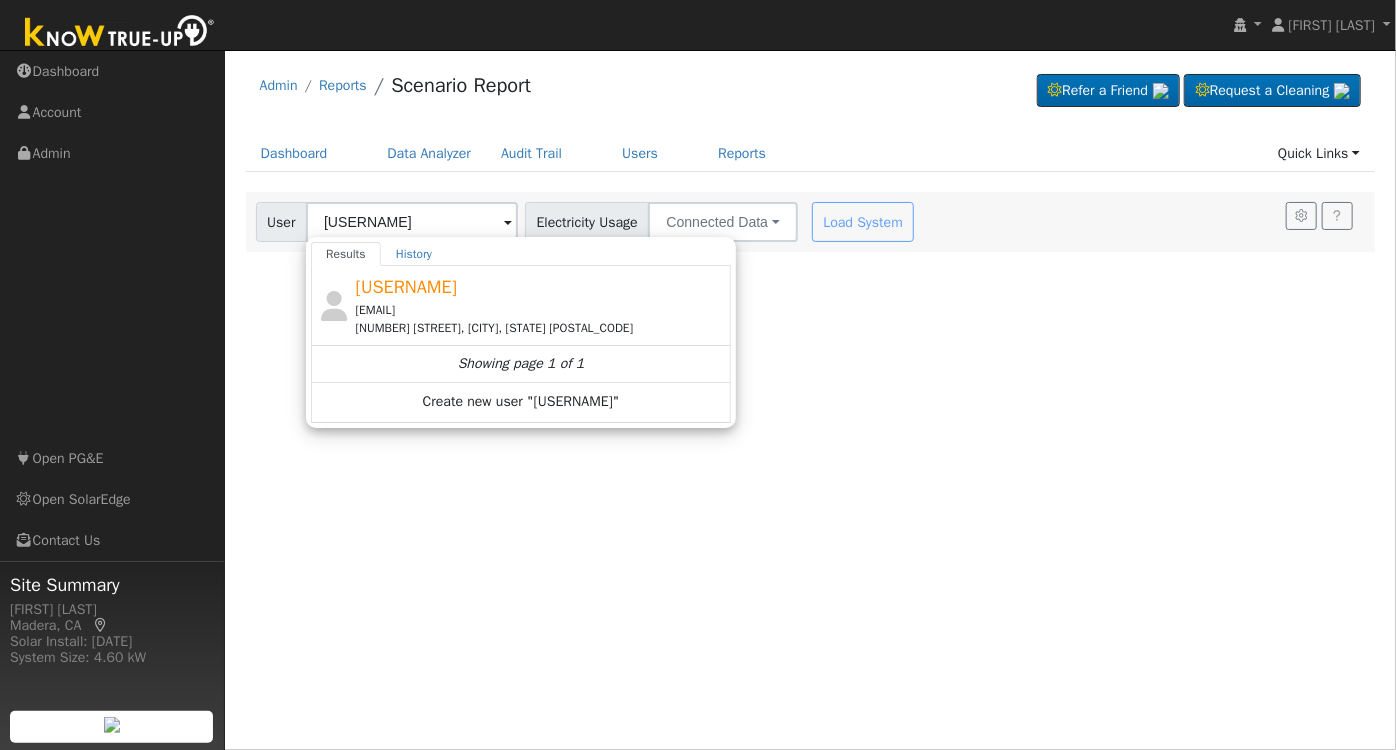 click on "singh_lail@yahoo.com" at bounding box center [541, 310] 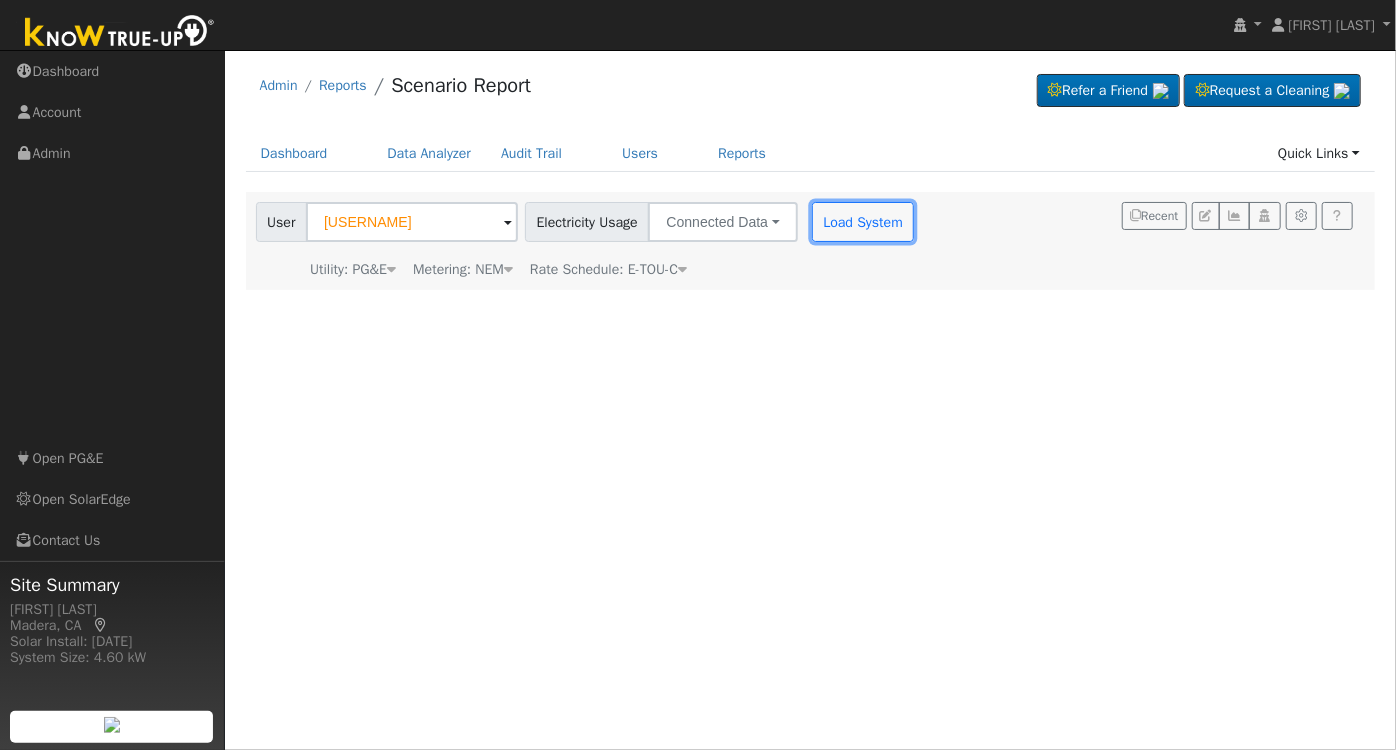 click on "Load System" at bounding box center [863, 222] 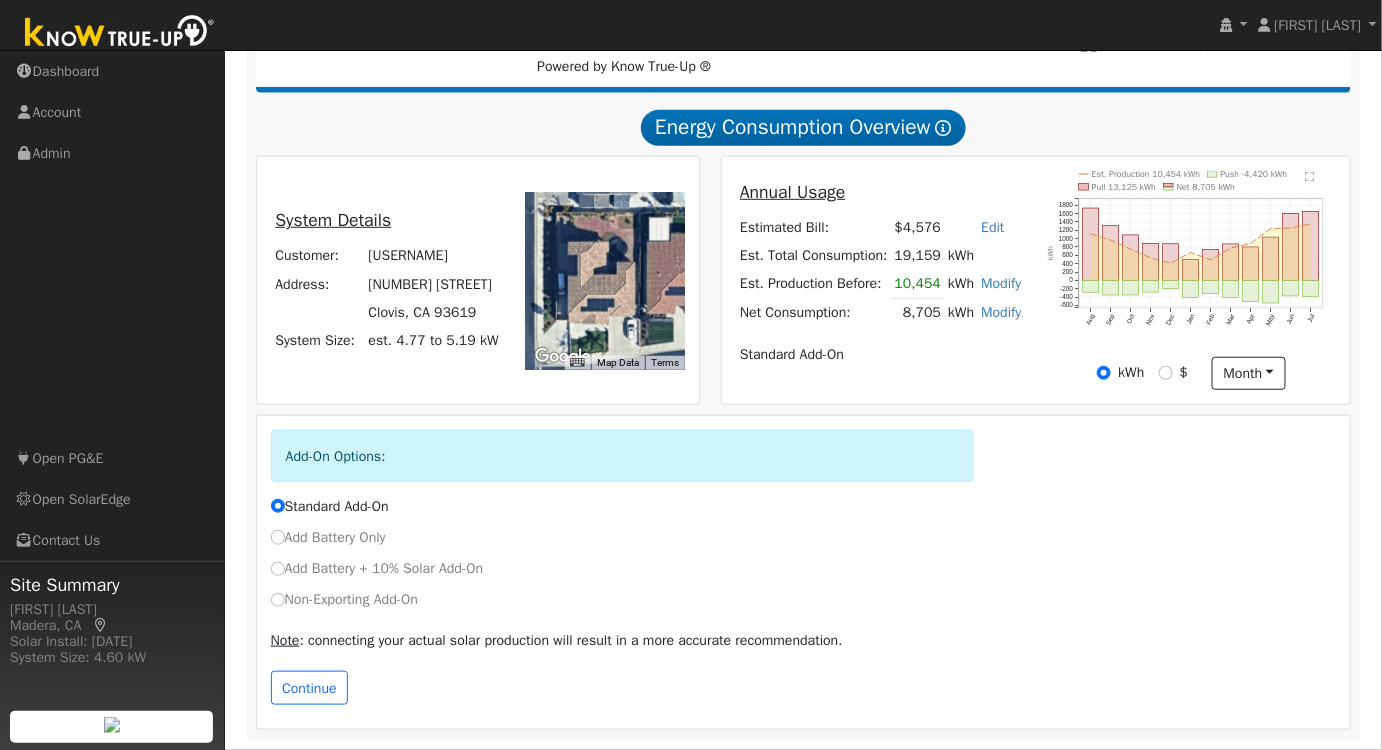 scroll, scrollTop: 304, scrollLeft: 0, axis: vertical 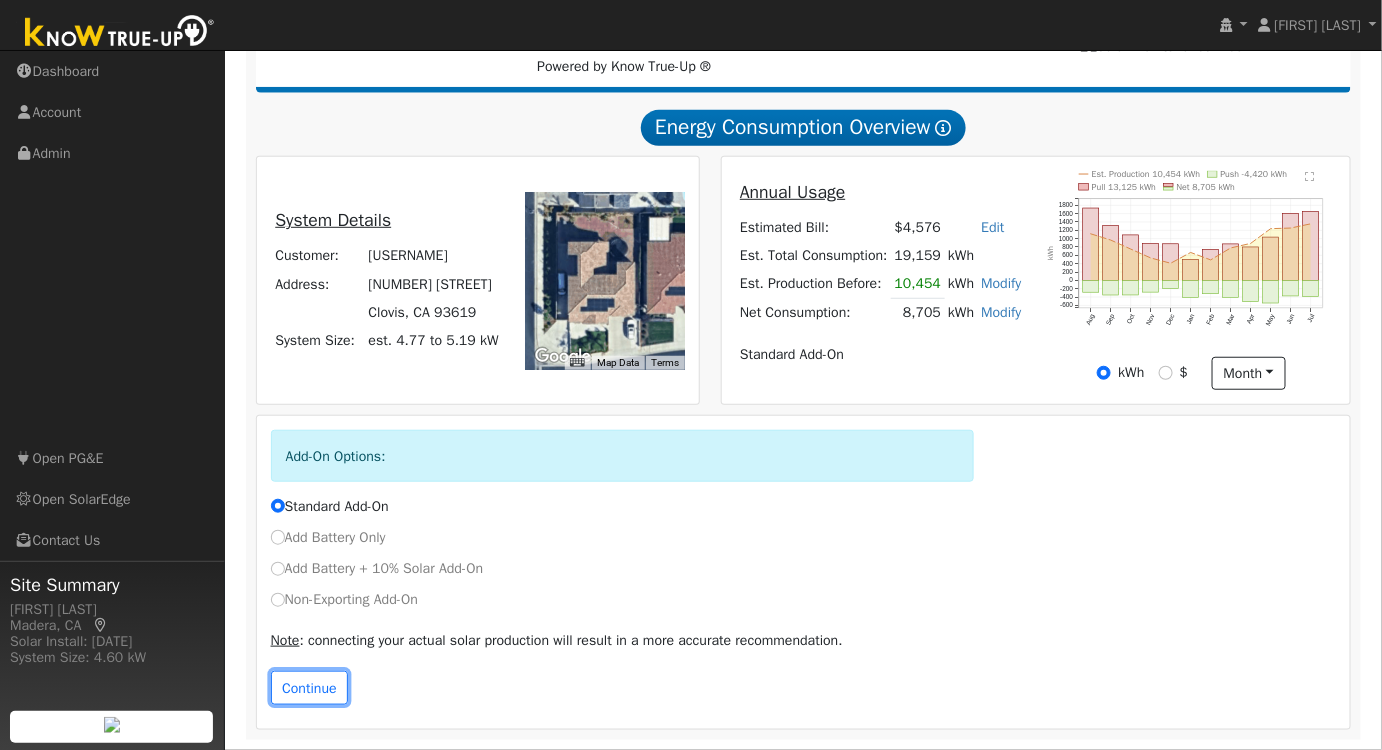 click on "Continue" at bounding box center (310, 688) 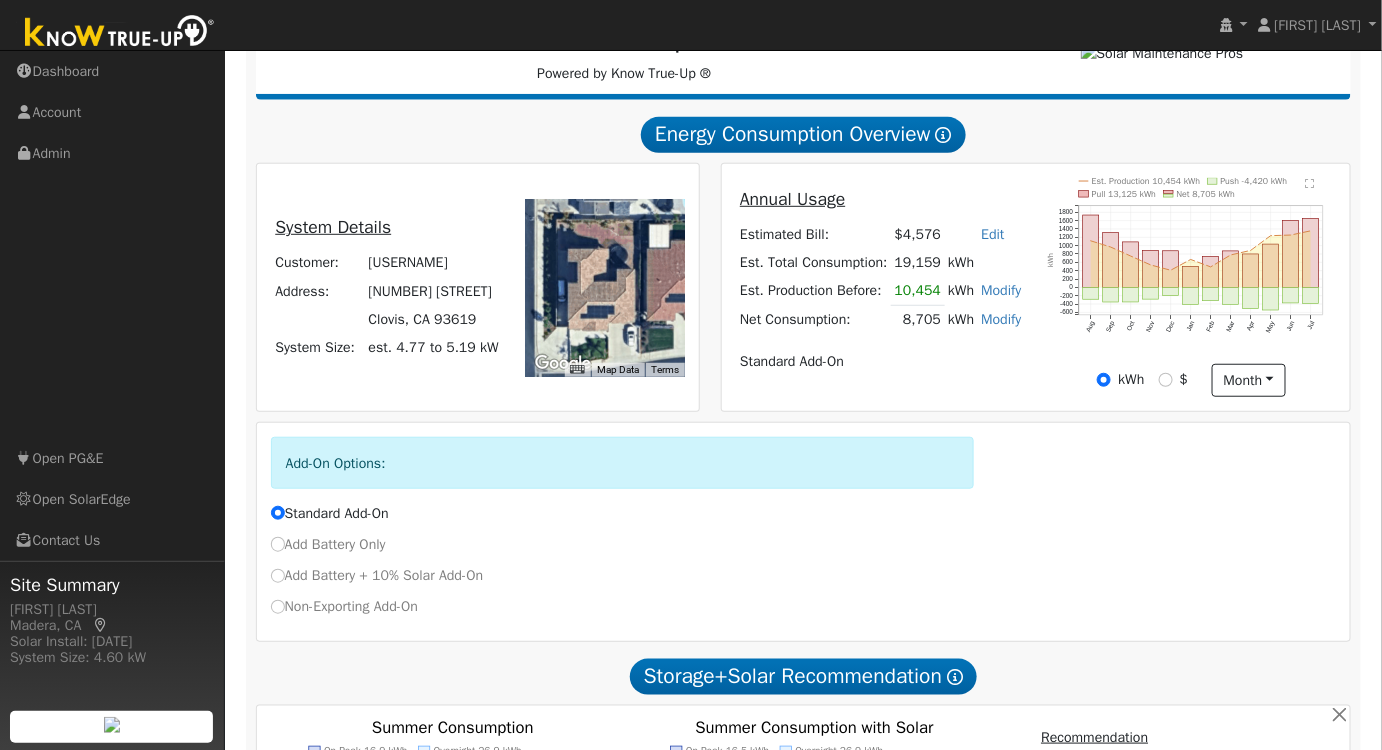 scroll, scrollTop: 284, scrollLeft: 0, axis: vertical 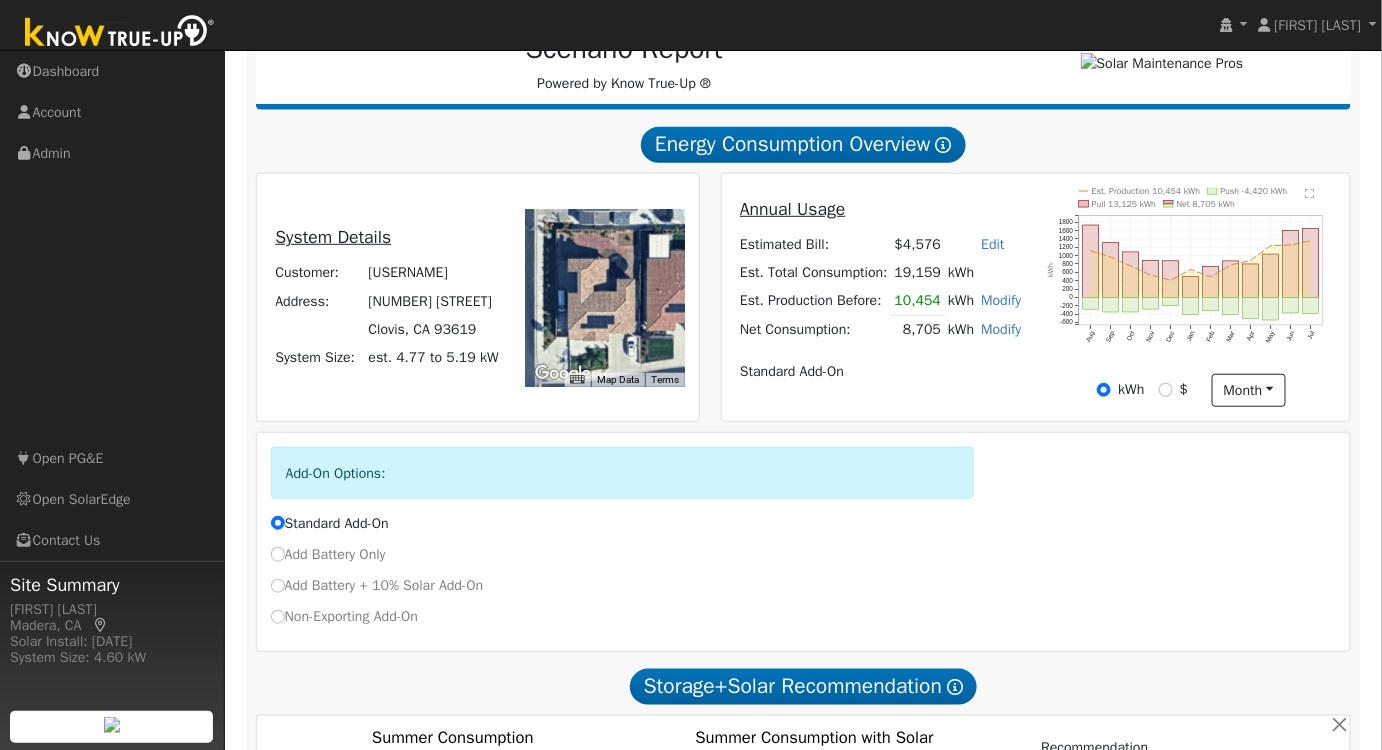 click on "Modify" at bounding box center (1001, 329) 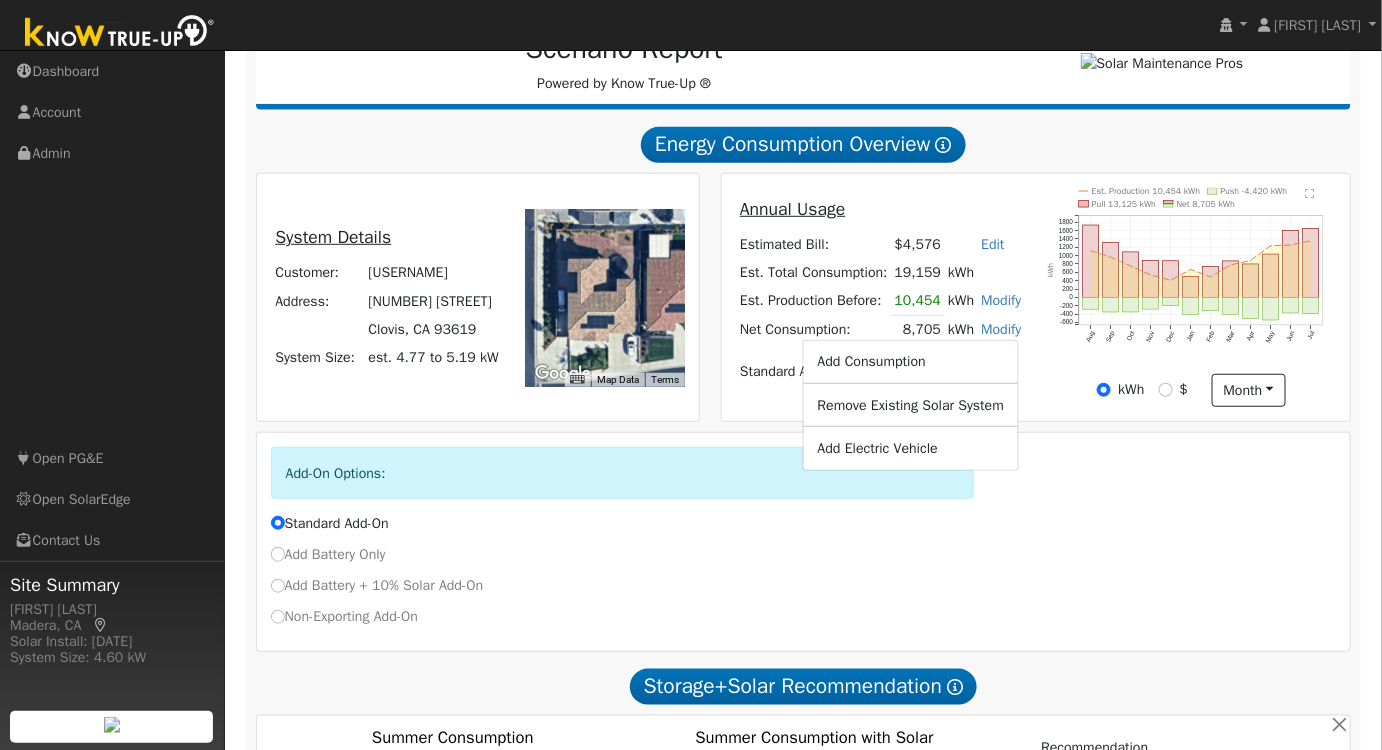 click on "Add Electric Vehicle" at bounding box center (911, 448) 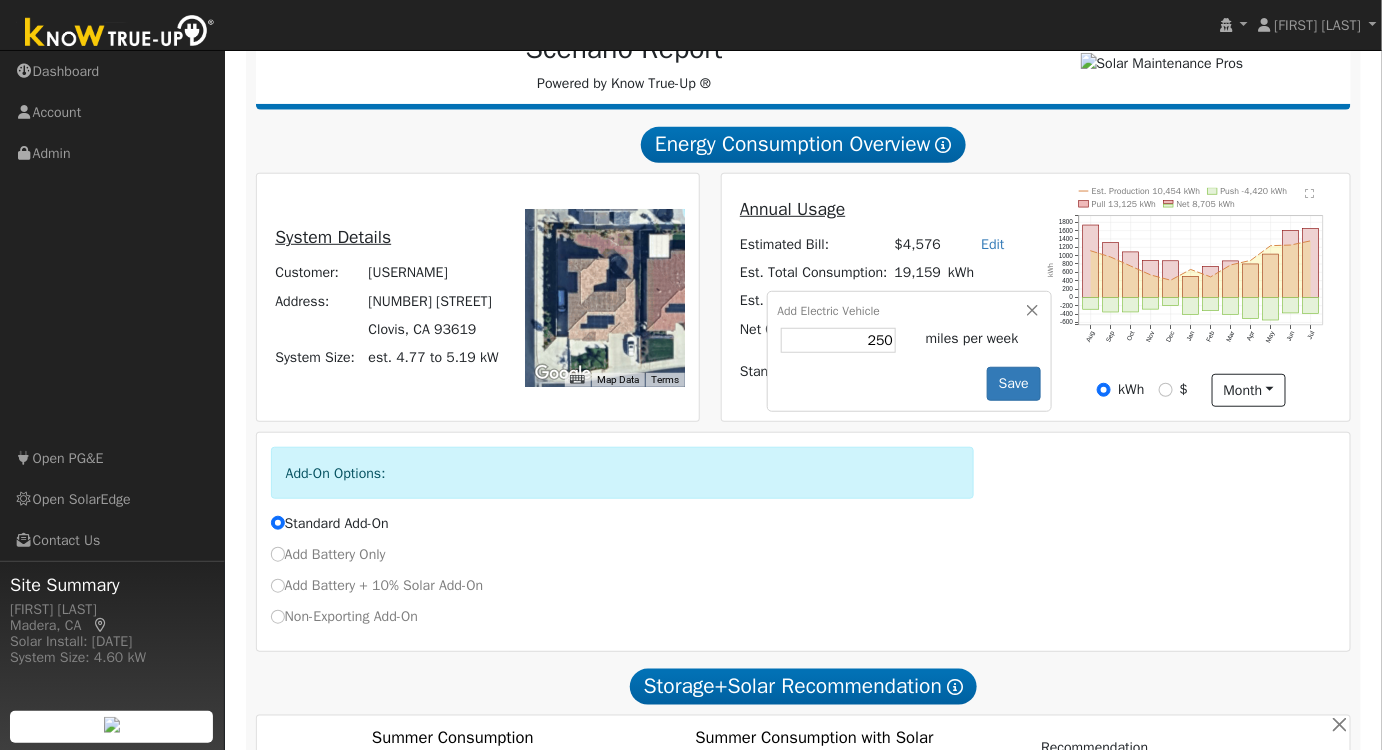 type on "250" 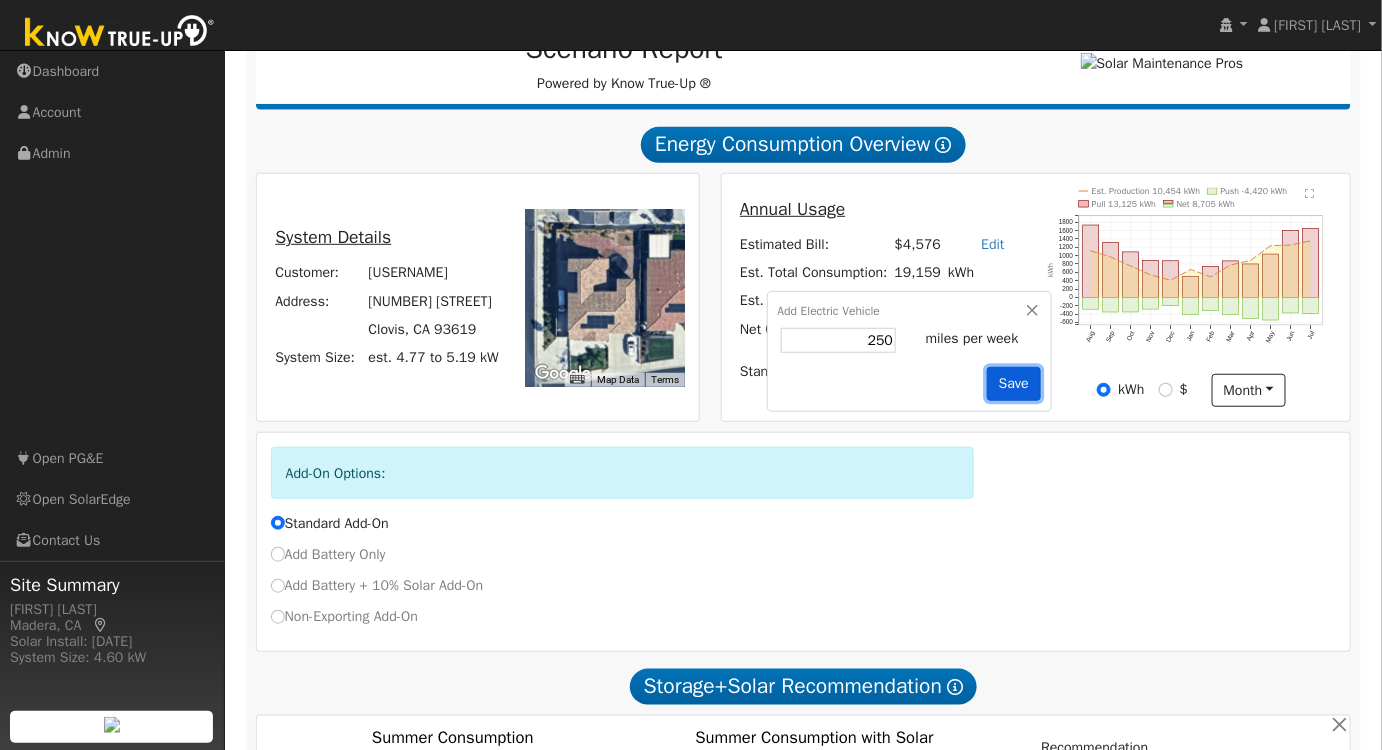 click on "Save" at bounding box center [1013, 384] 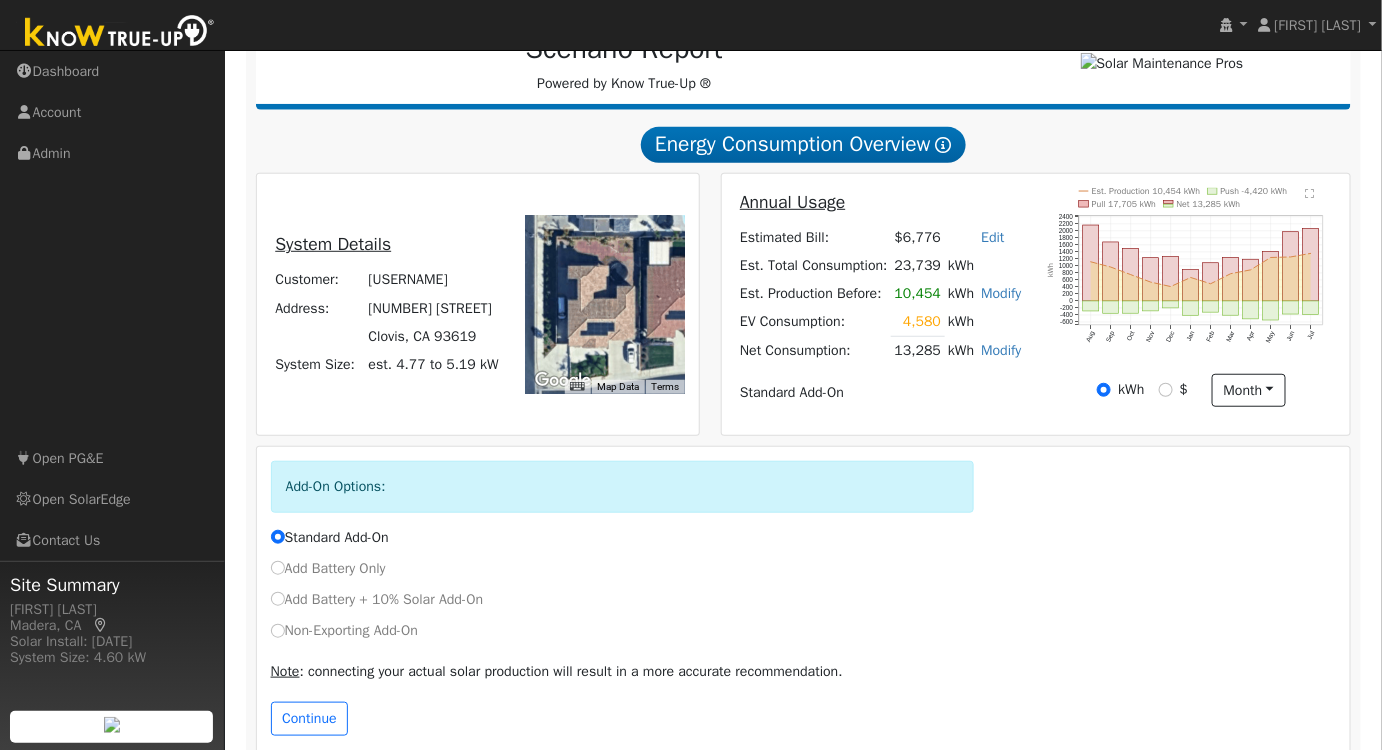 scroll, scrollTop: 319, scrollLeft: 0, axis: vertical 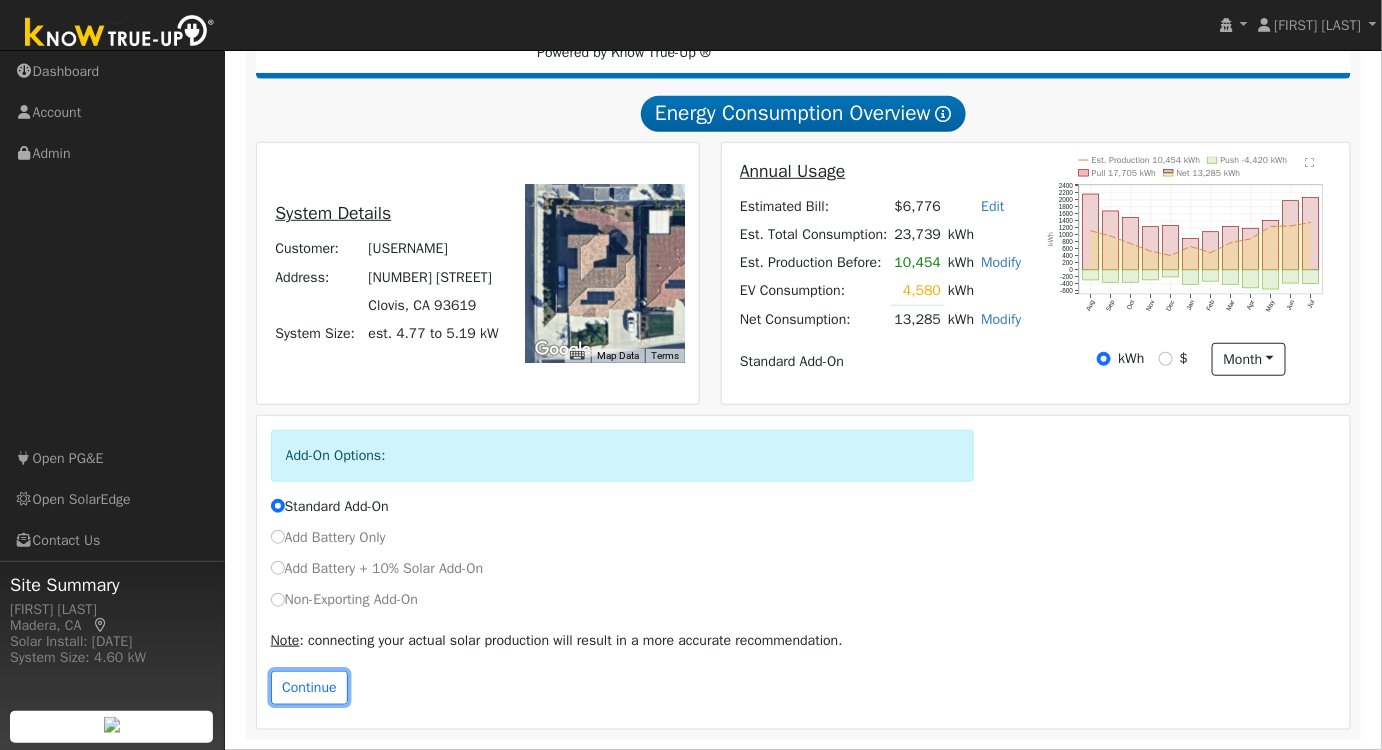 click on "Continue" at bounding box center [310, 688] 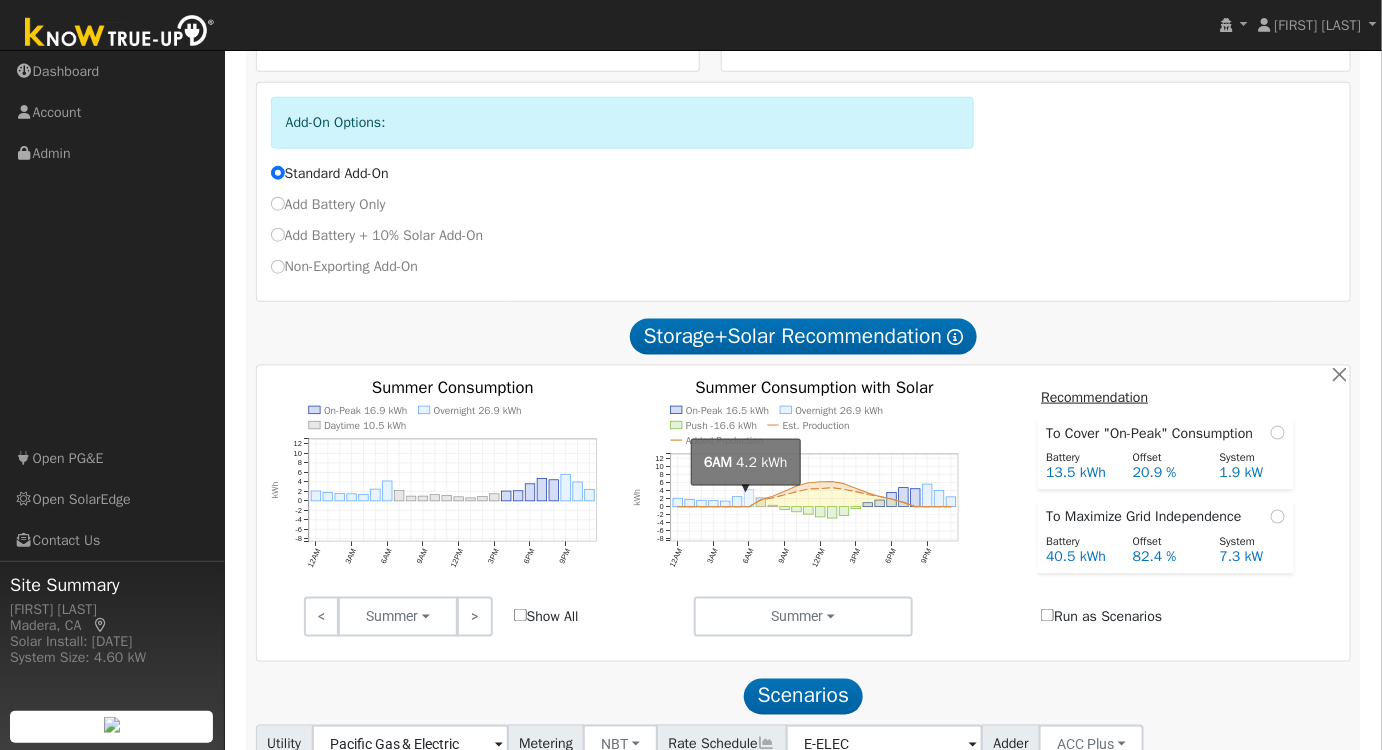 scroll, scrollTop: 662, scrollLeft: 0, axis: vertical 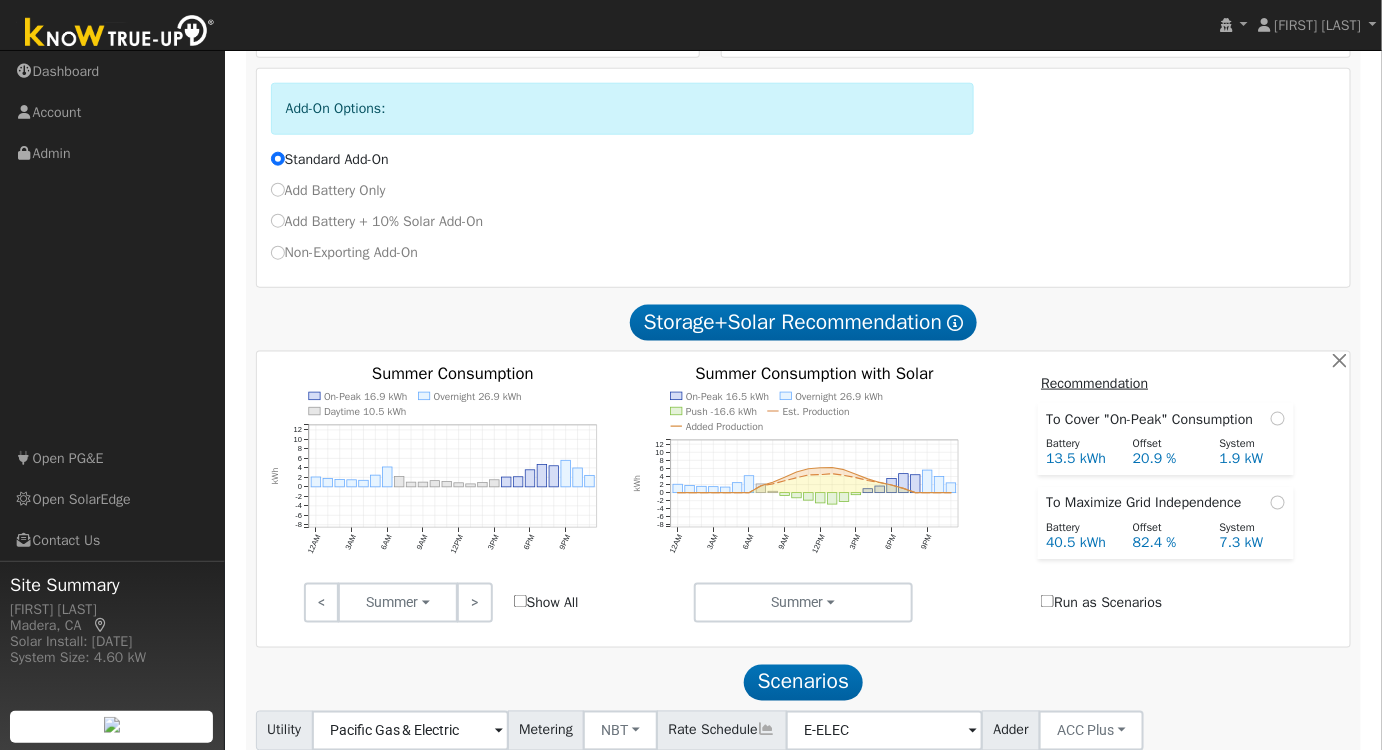click on ">" at bounding box center [474, 603] 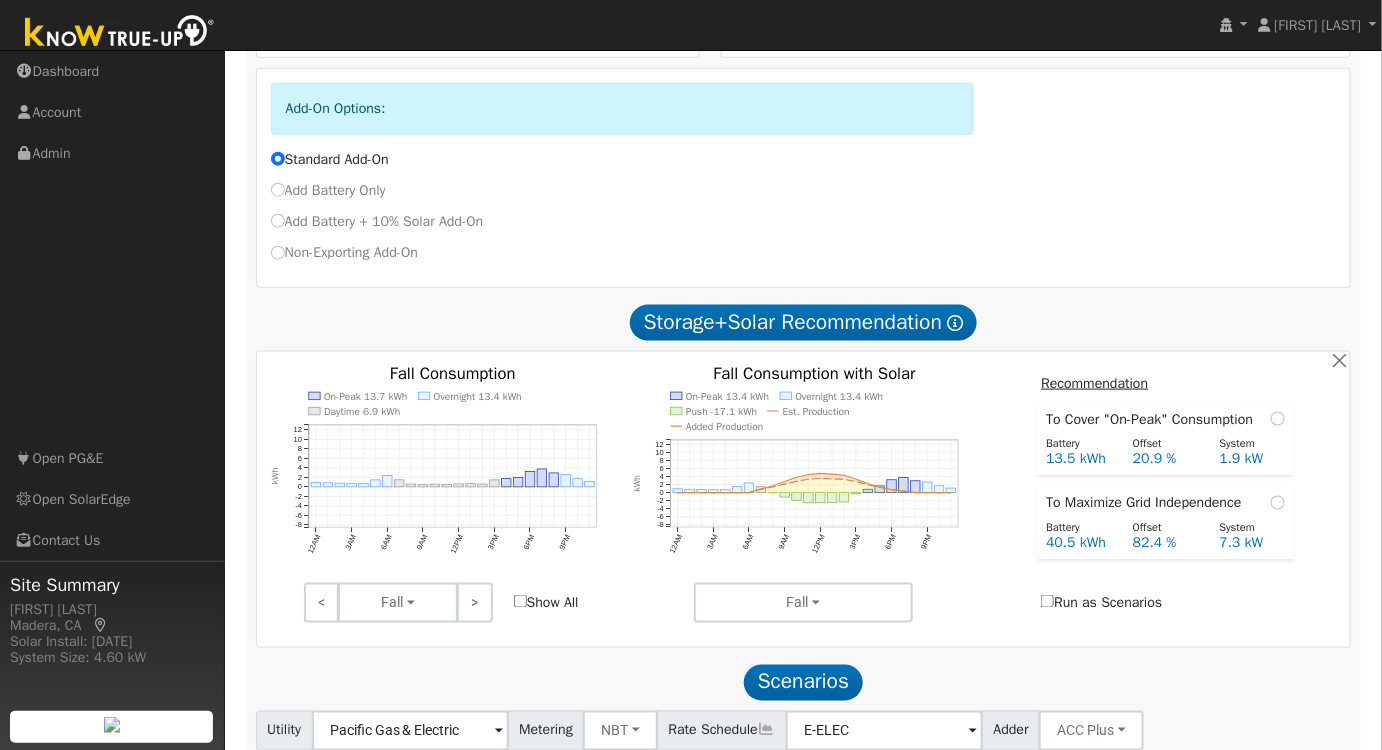 click on "<" at bounding box center [321, 603] 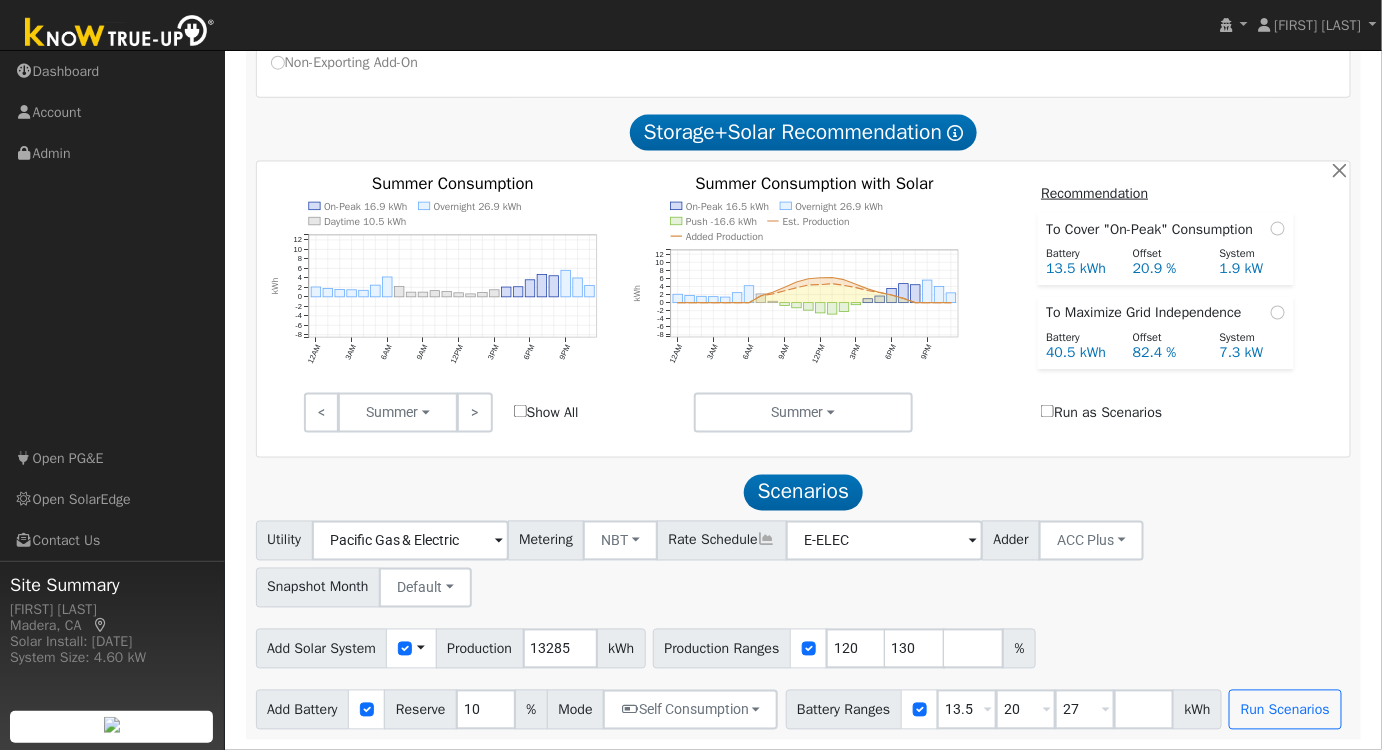 scroll, scrollTop: 856, scrollLeft: 0, axis: vertical 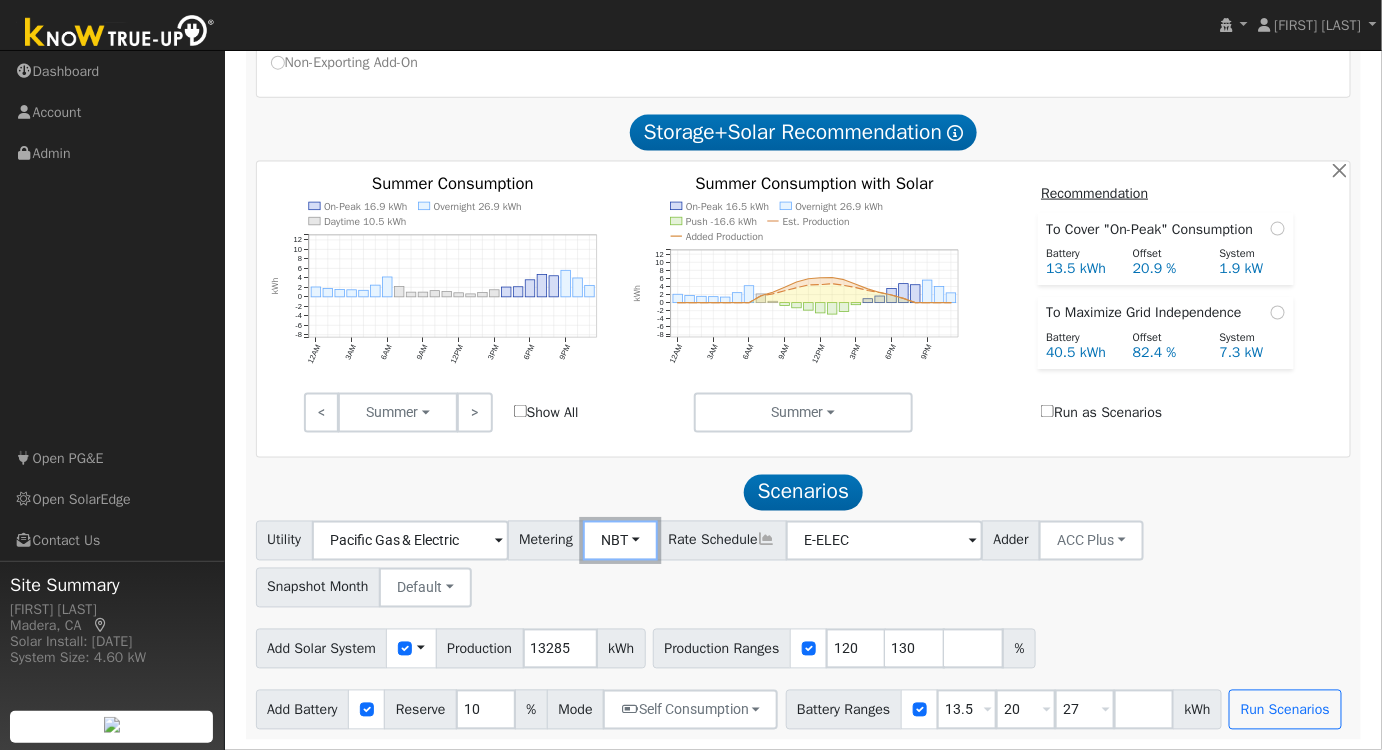 click on "NBT" at bounding box center (620, 541) 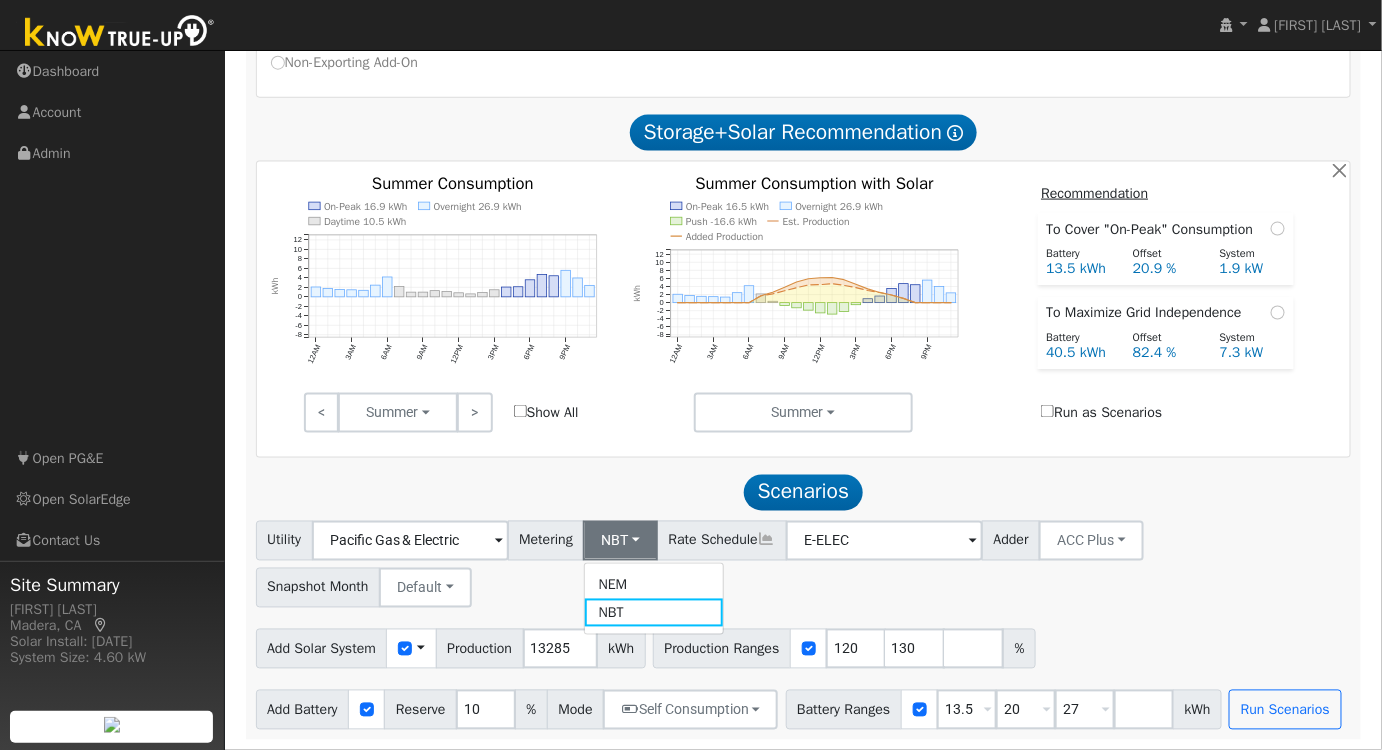 click on "NEM" at bounding box center (654, 585) 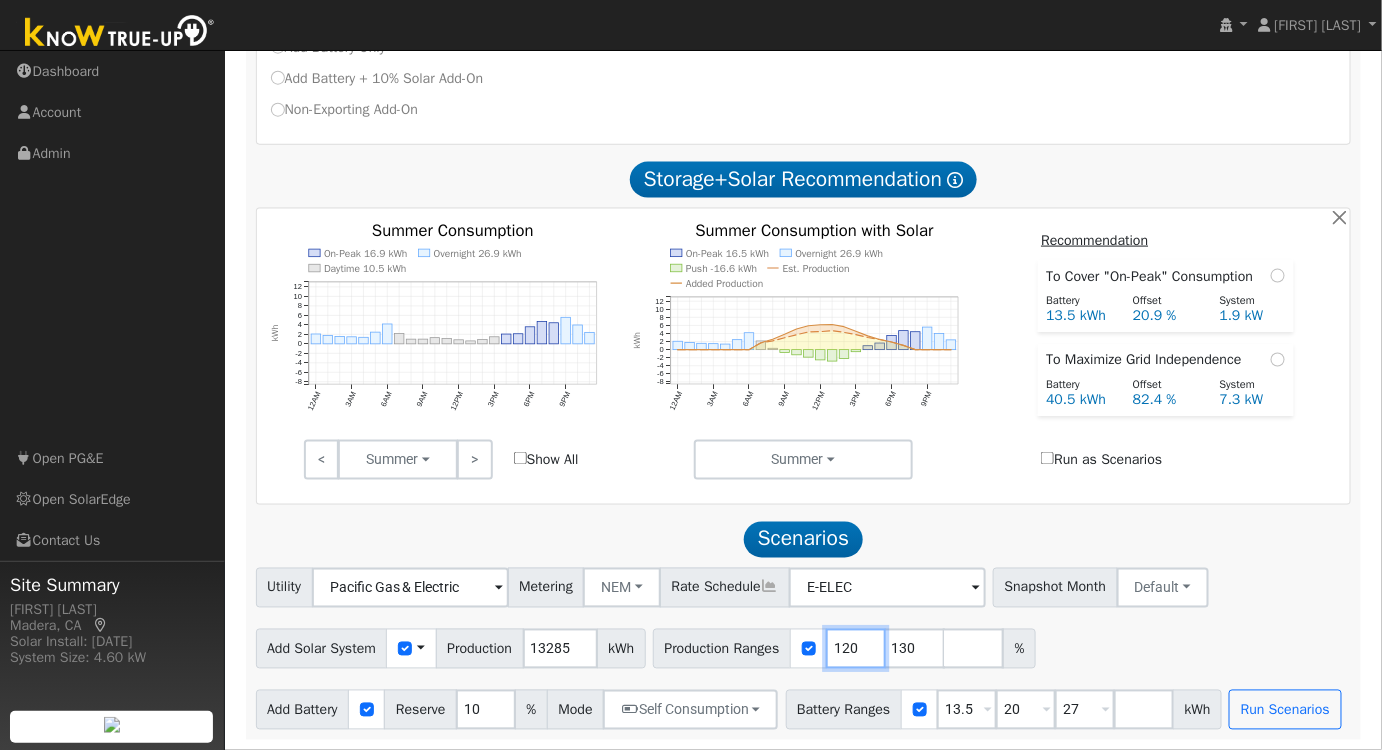 drag, startPoint x: 862, startPoint y: 646, endPoint x: 797, endPoint y: 654, distance: 65.490456 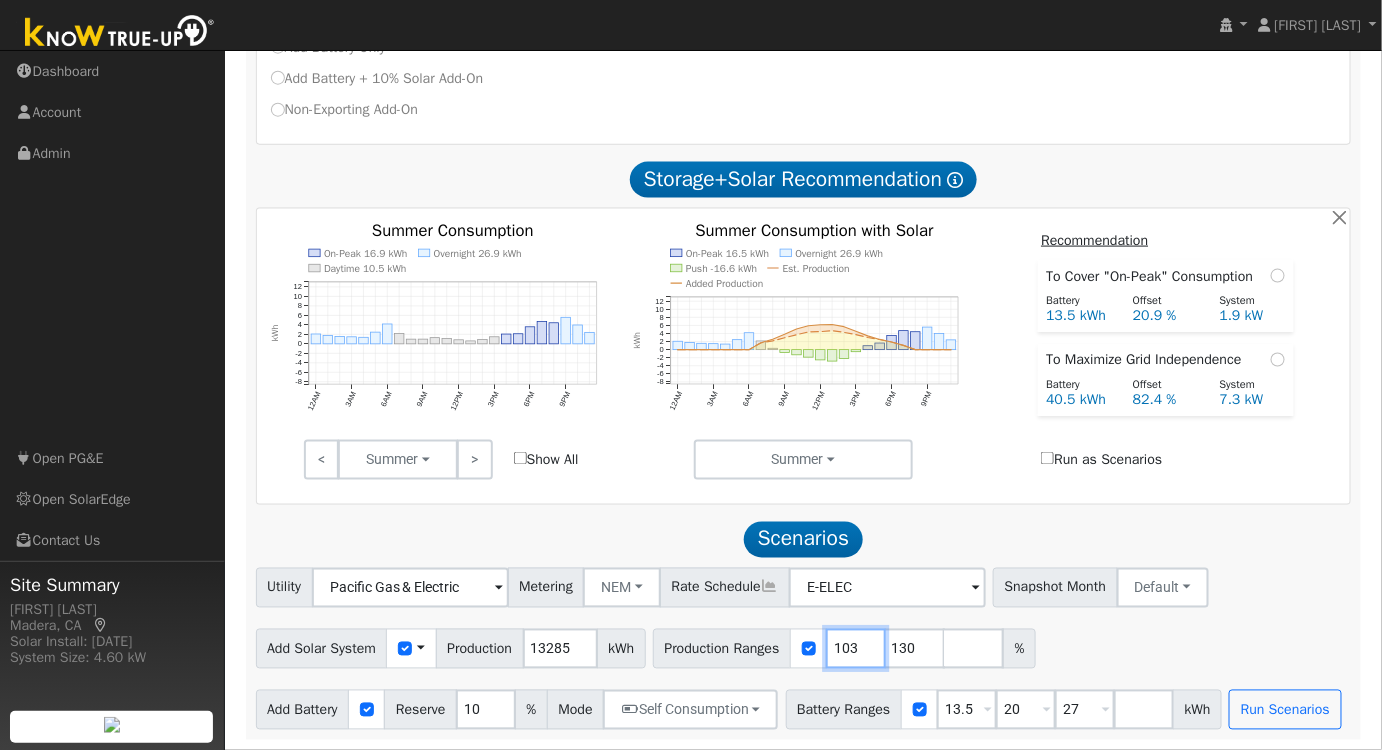 type on "103" 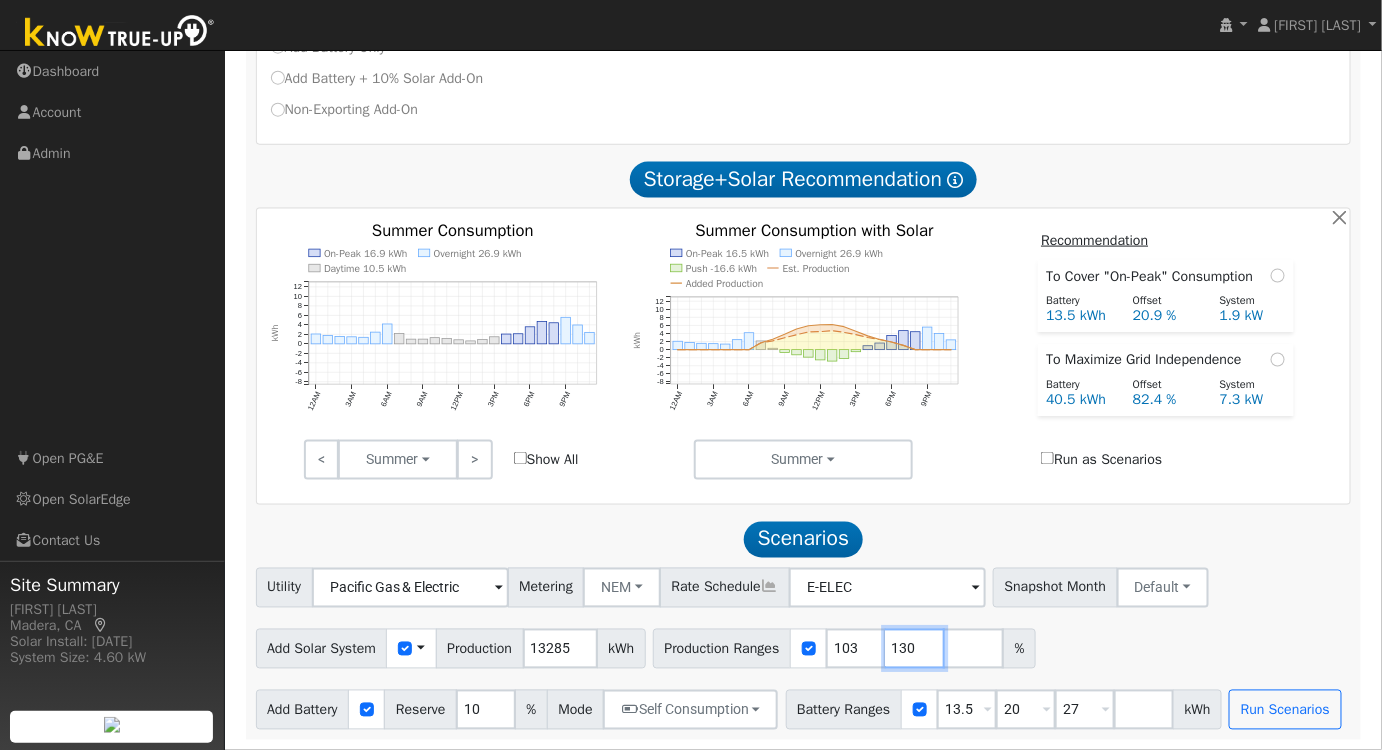 click on "130" at bounding box center [915, 649] 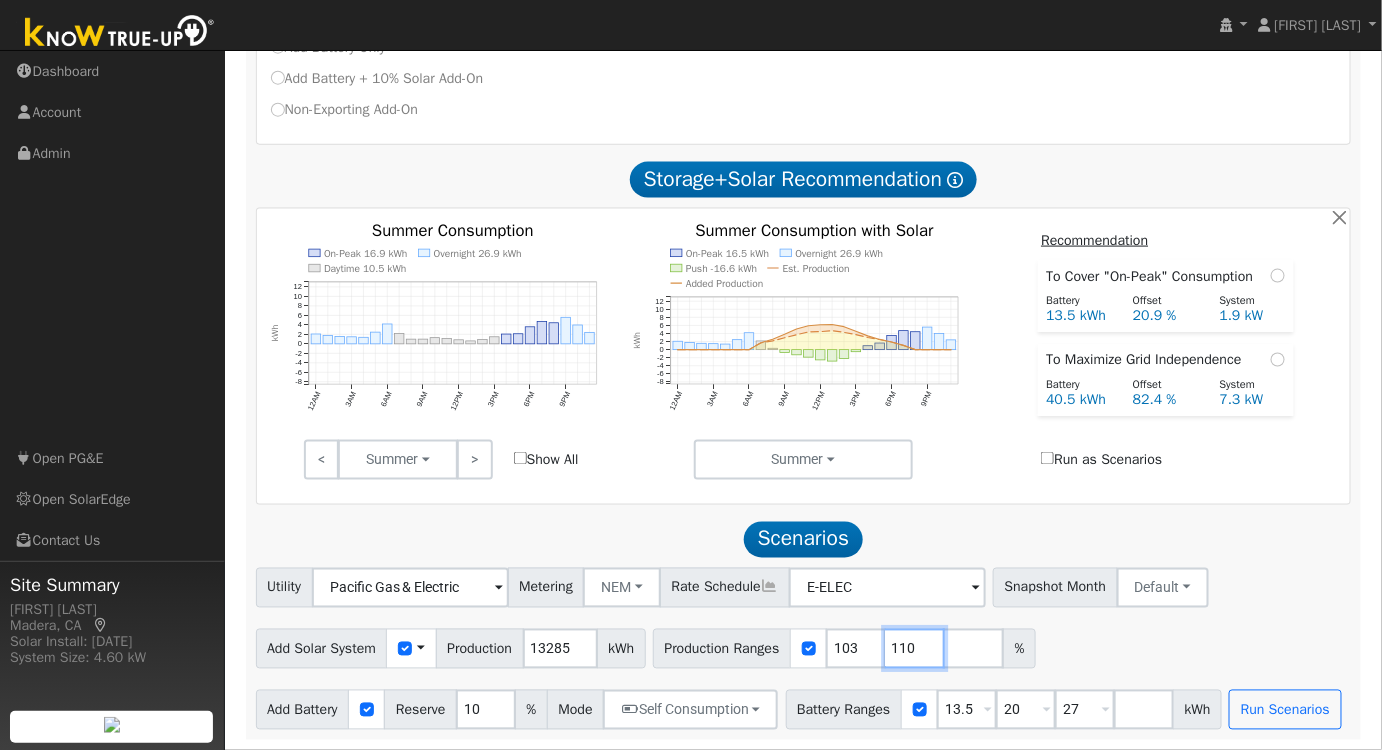 type on "110" 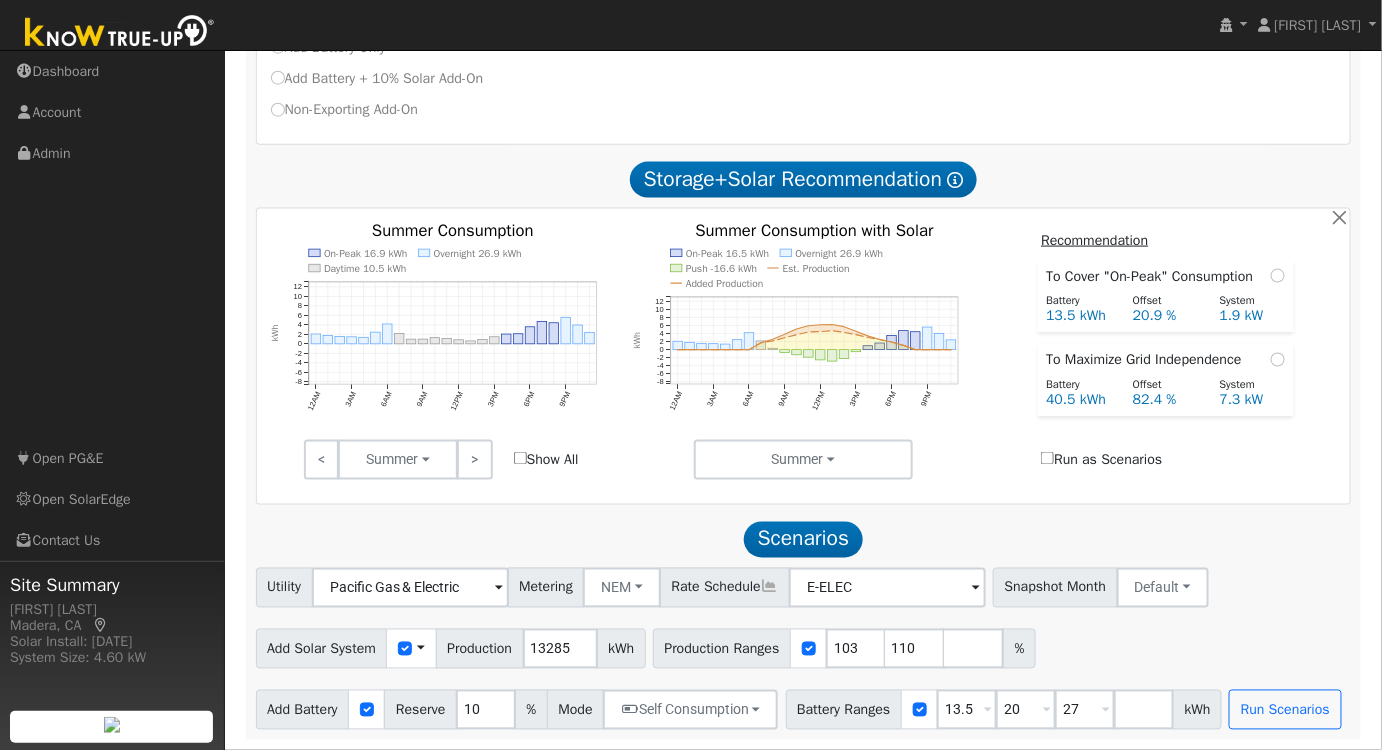 click on "Add Solar System Use CSV Data Production 13285 kWh Production Ranges 103 110 %" at bounding box center (803, 645) 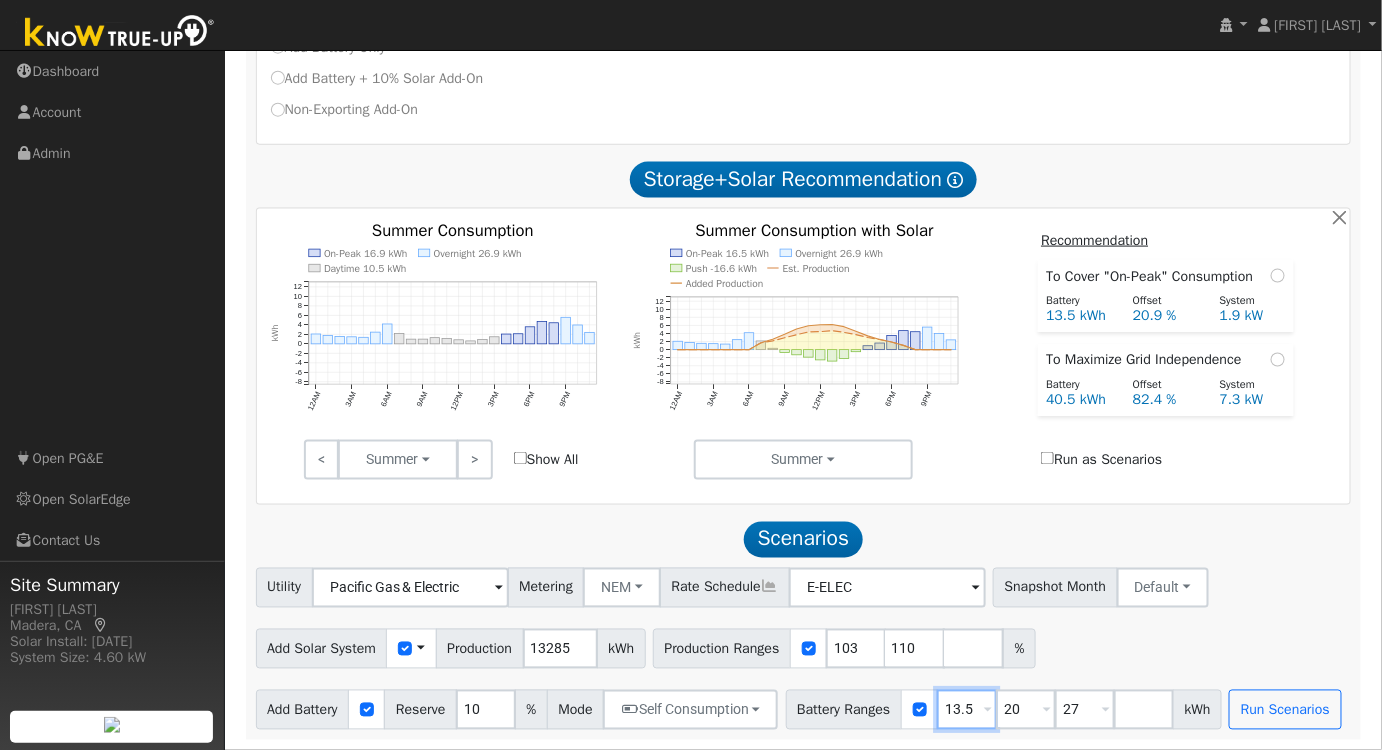 drag, startPoint x: 984, startPoint y: 717, endPoint x: 722, endPoint y: 701, distance: 262.4881 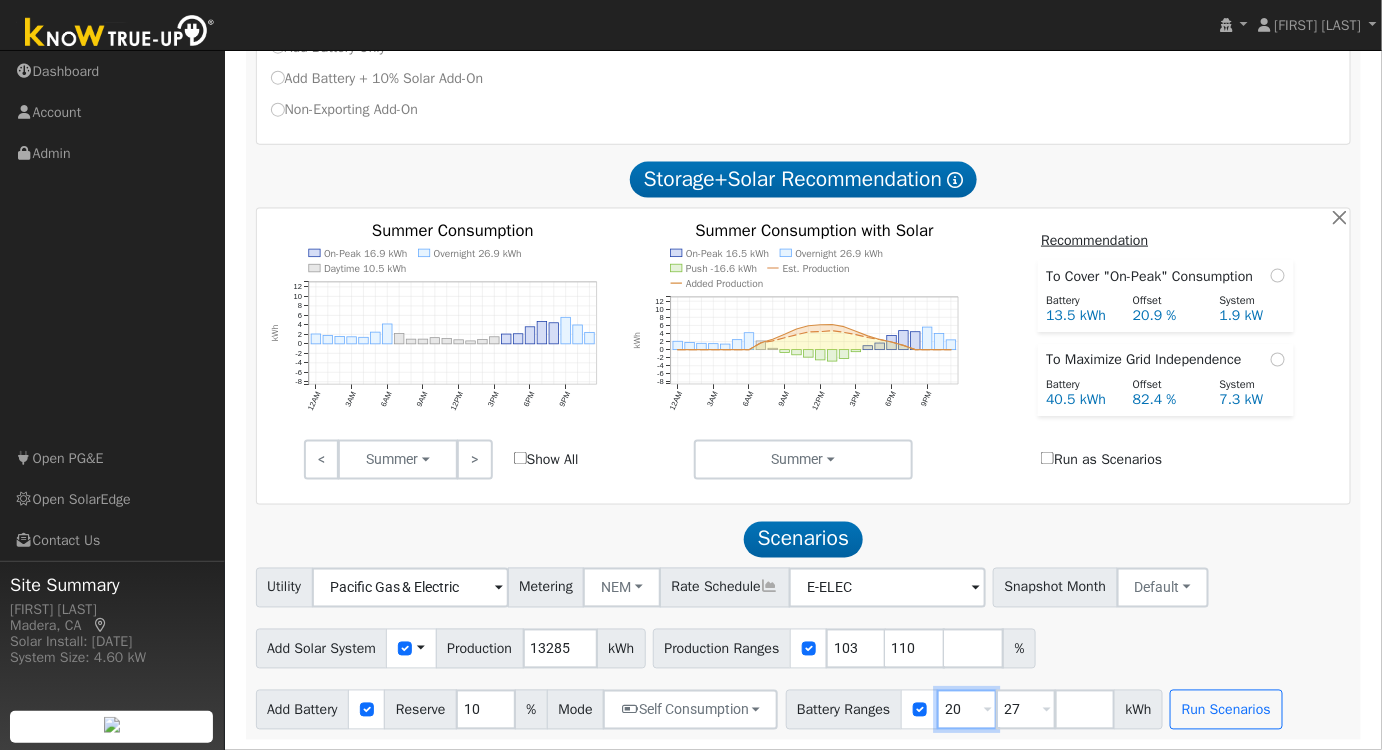 drag, startPoint x: 978, startPoint y: 712, endPoint x: 837, endPoint y: 713, distance: 141.00354 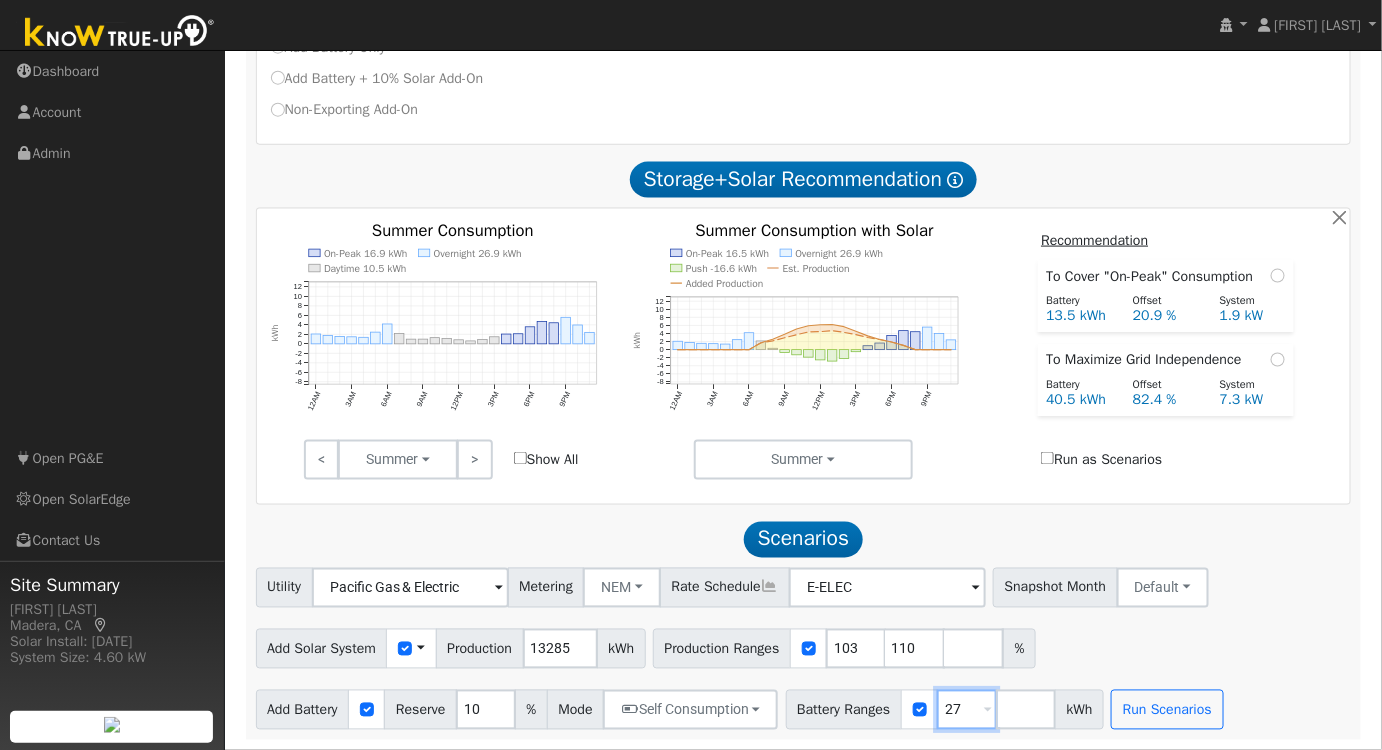type on "27" 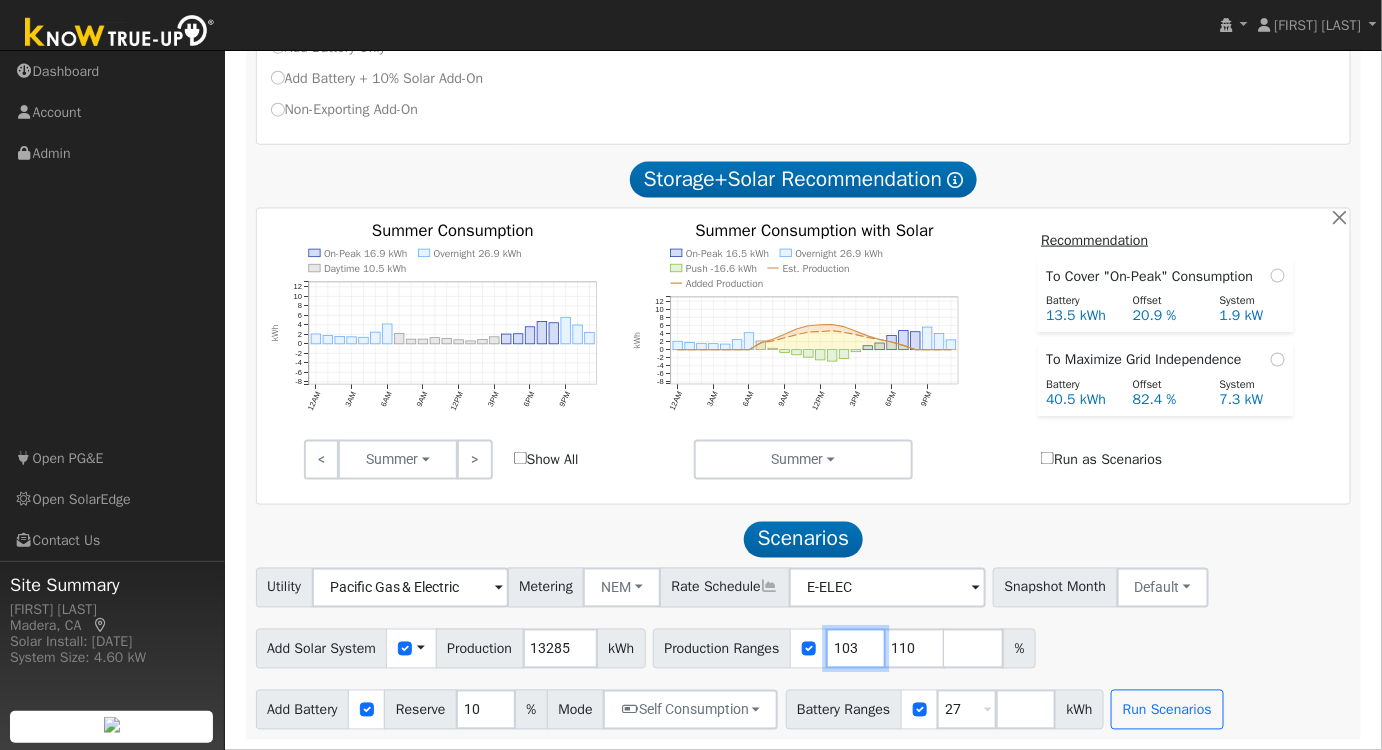drag, startPoint x: 861, startPoint y: 651, endPoint x: 778, endPoint y: 654, distance: 83.0542 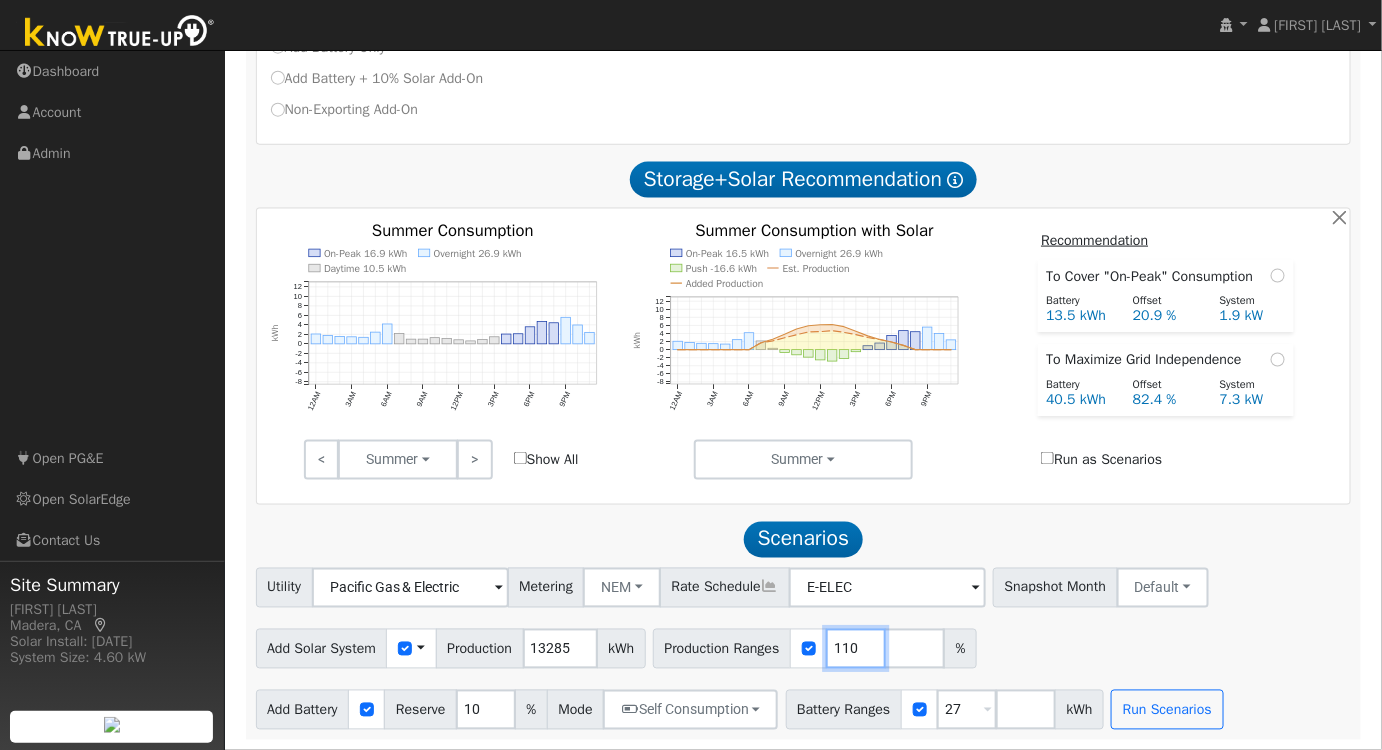 type on "110" 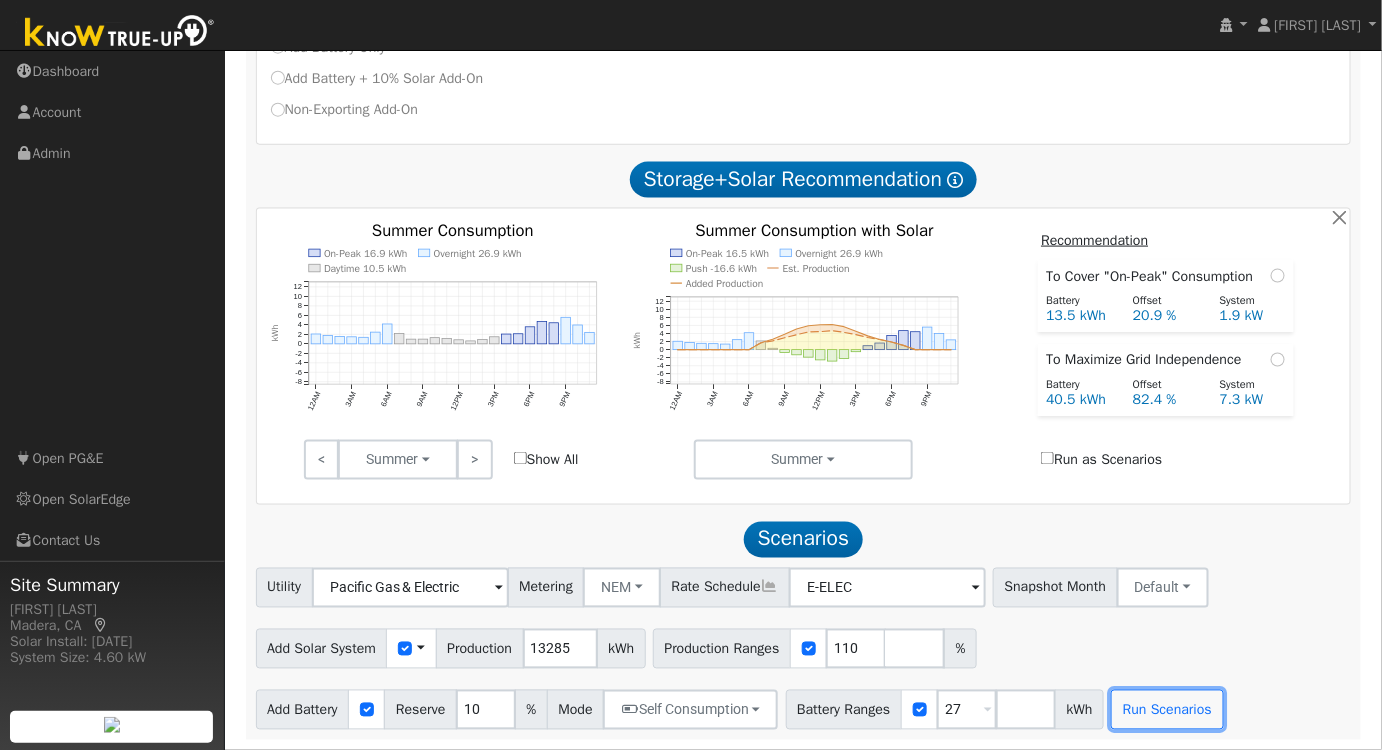click on "Run Scenarios" at bounding box center (1167, 710) 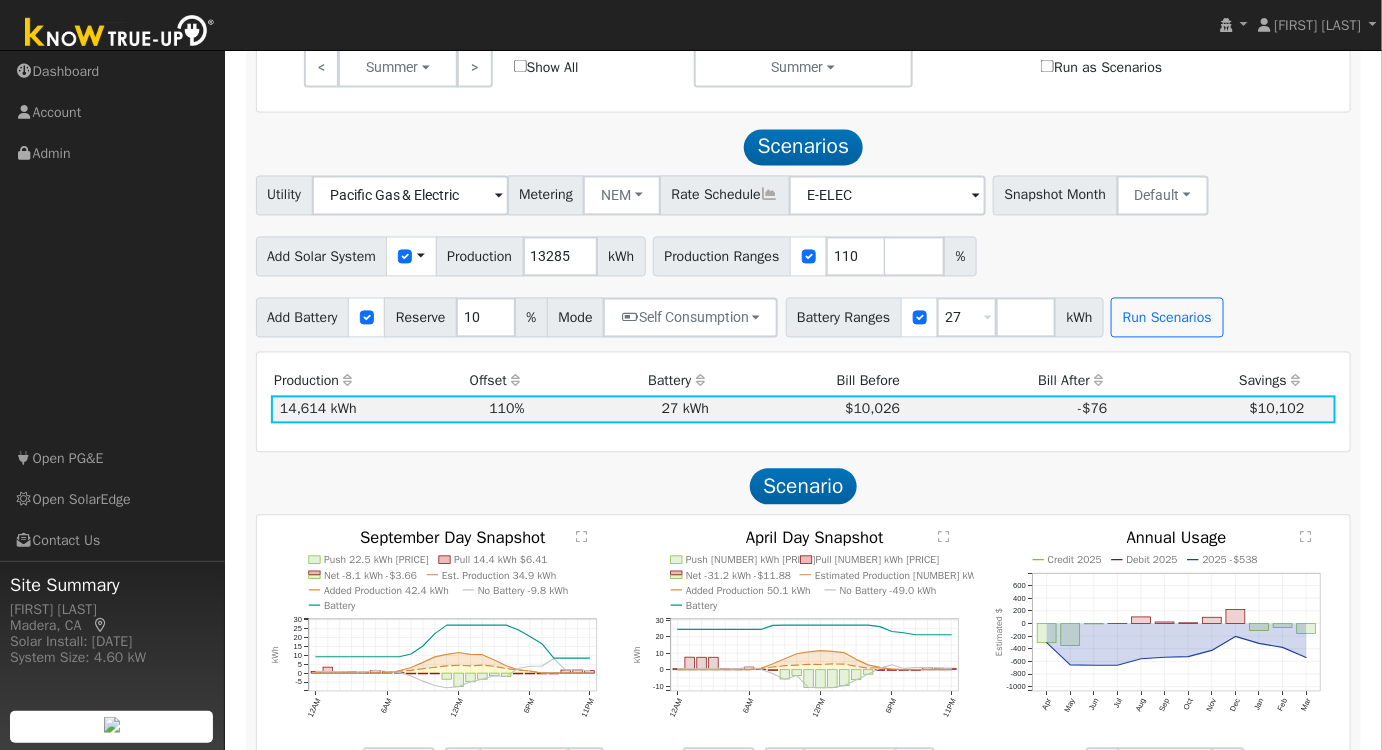 scroll, scrollTop: 1269, scrollLeft: 0, axis: vertical 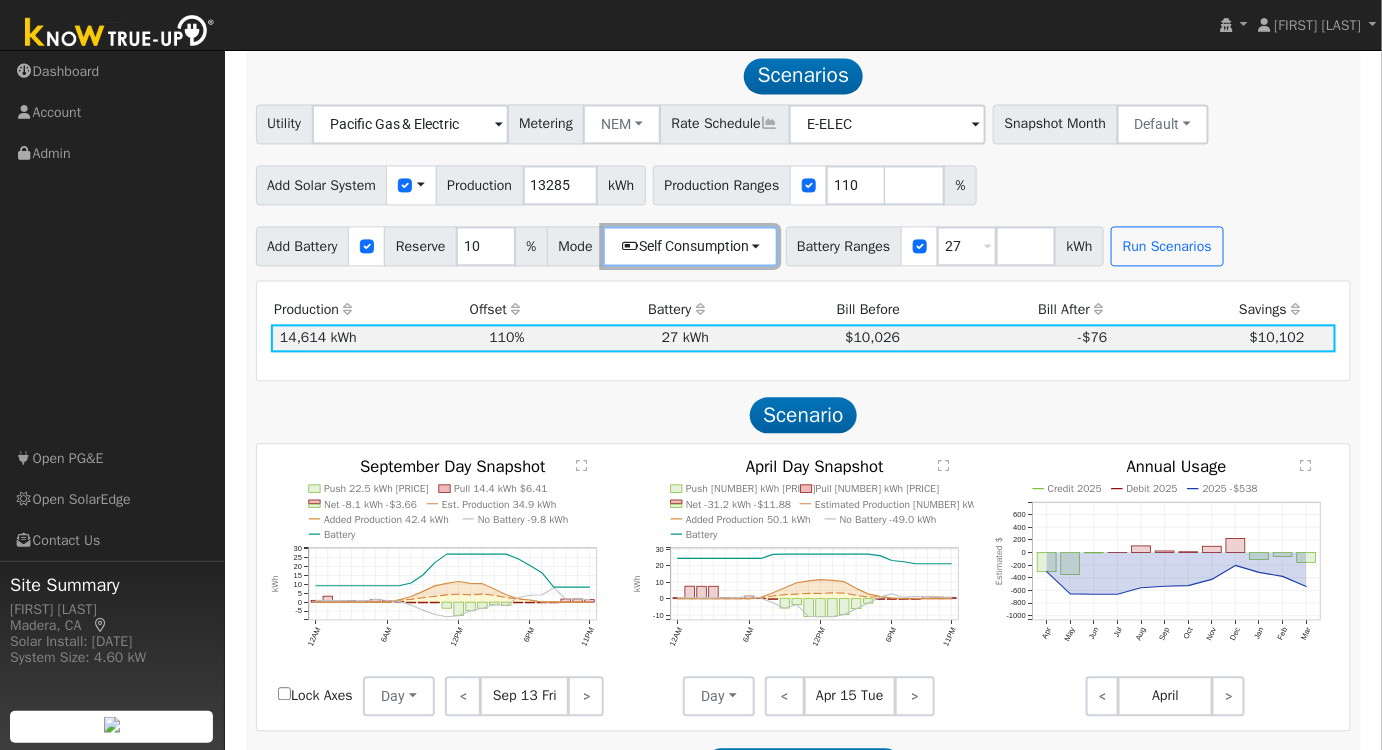 click on "Self Consumption" at bounding box center [690, 246] 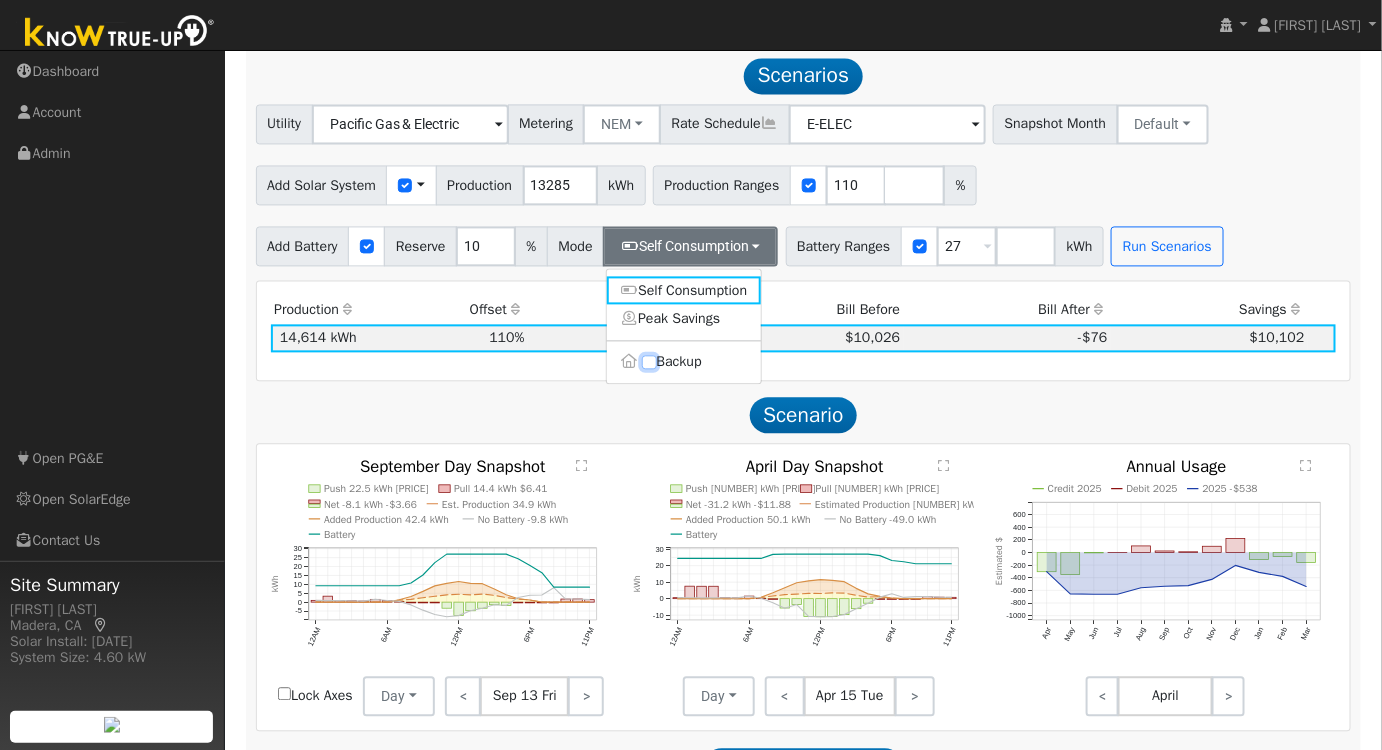 click on "Backup" at bounding box center [649, 362] 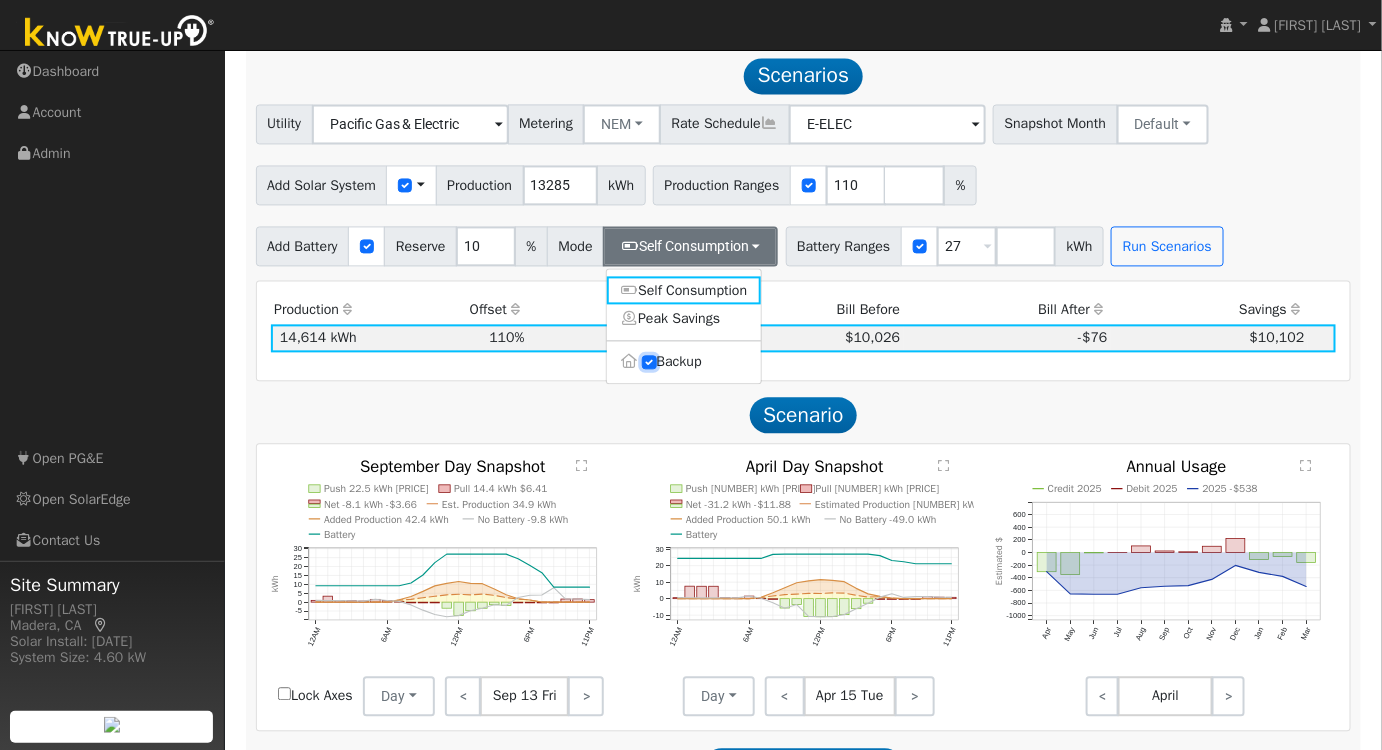 type on "20" 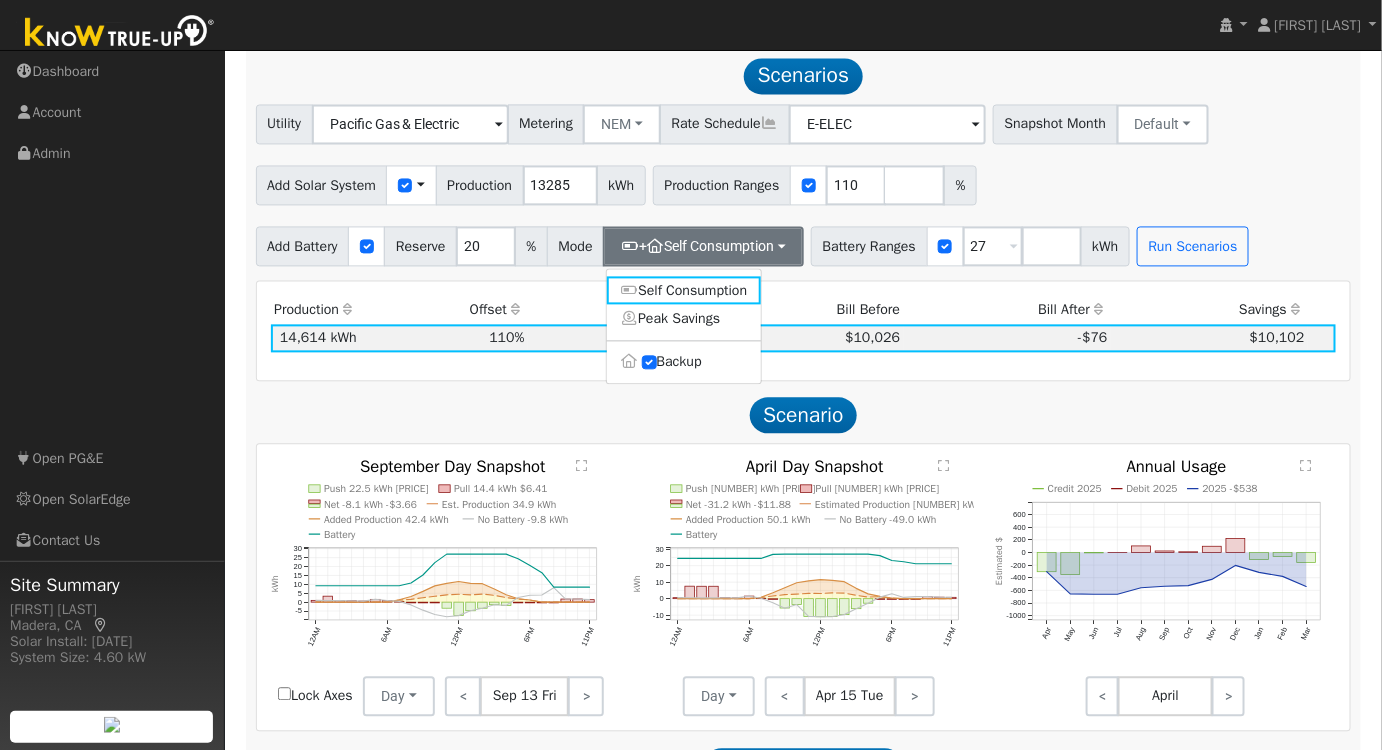 click on "Add Solar System Use CSV Data Production 13285 kWh Production Ranges 110 %" at bounding box center (803, 181) 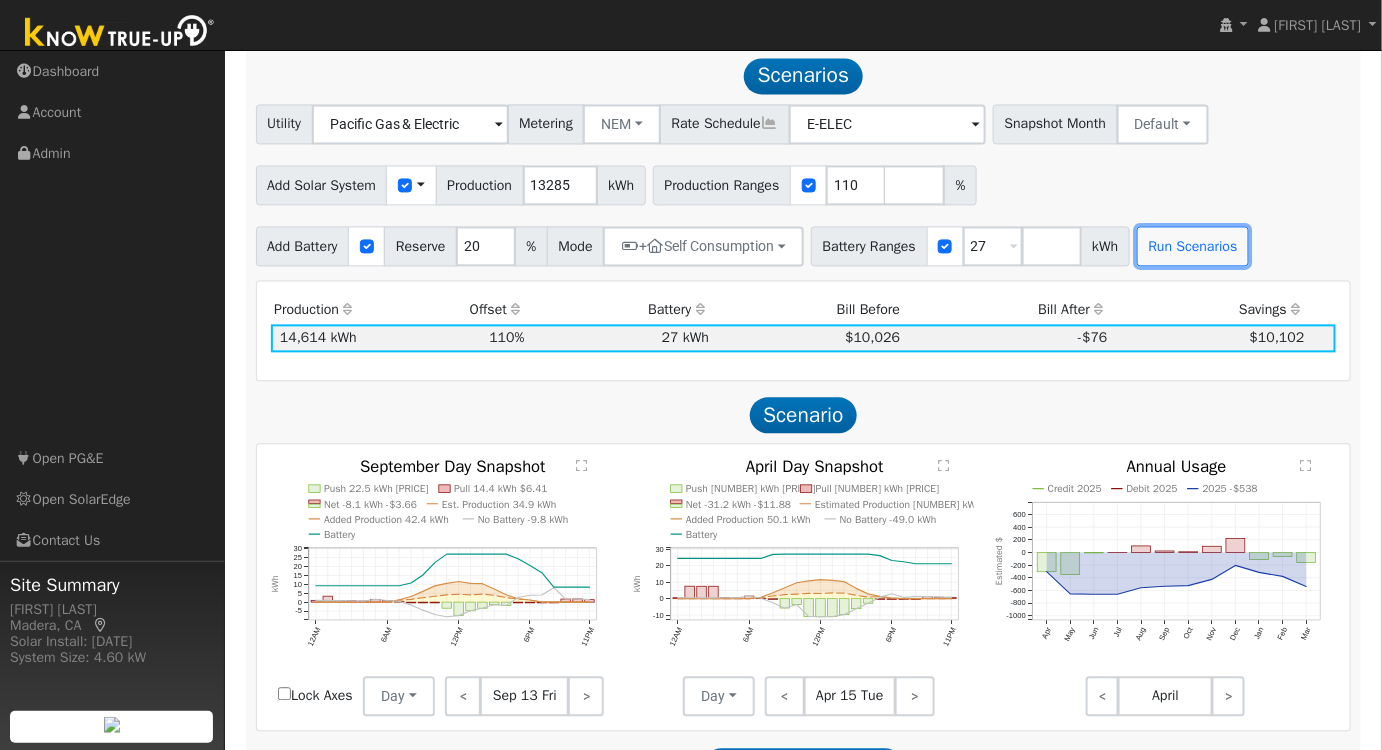 click on "Run Scenarios" at bounding box center (1193, 246) 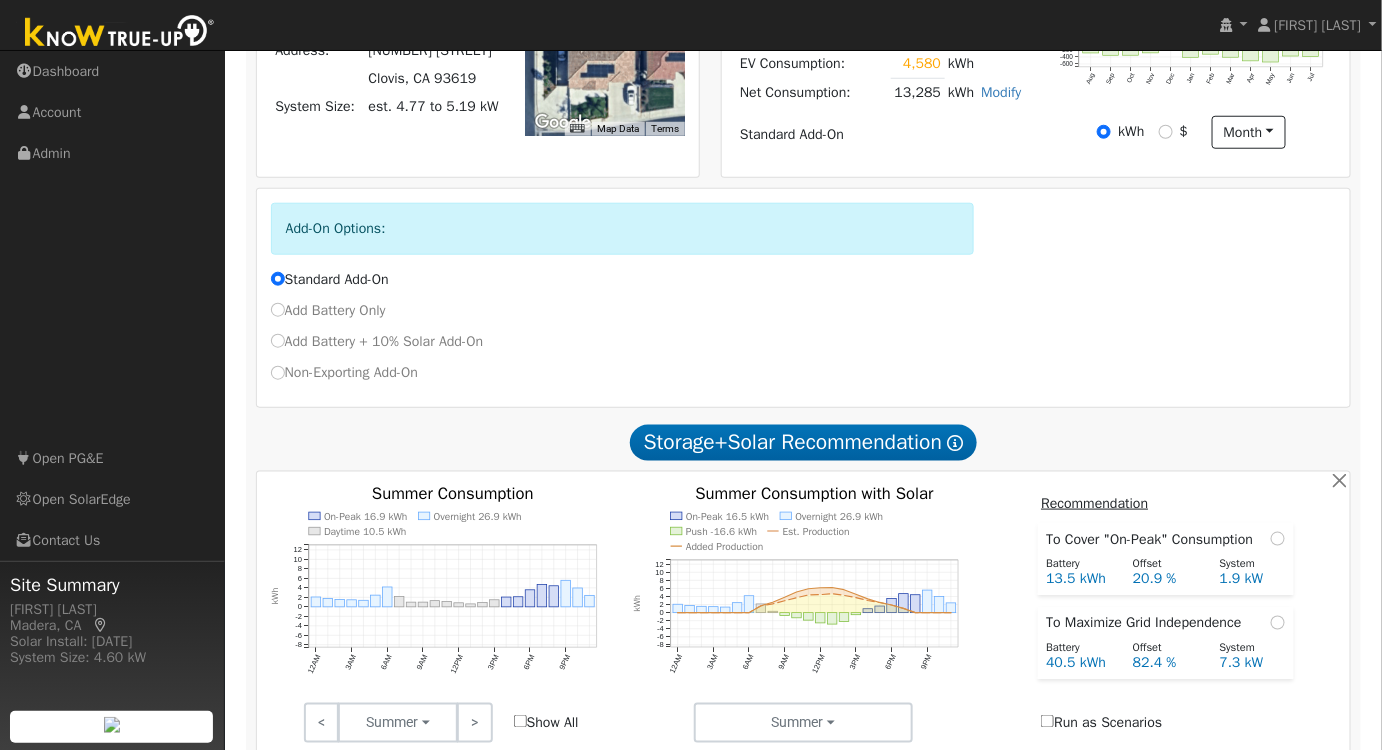 scroll, scrollTop: 0, scrollLeft: 0, axis: both 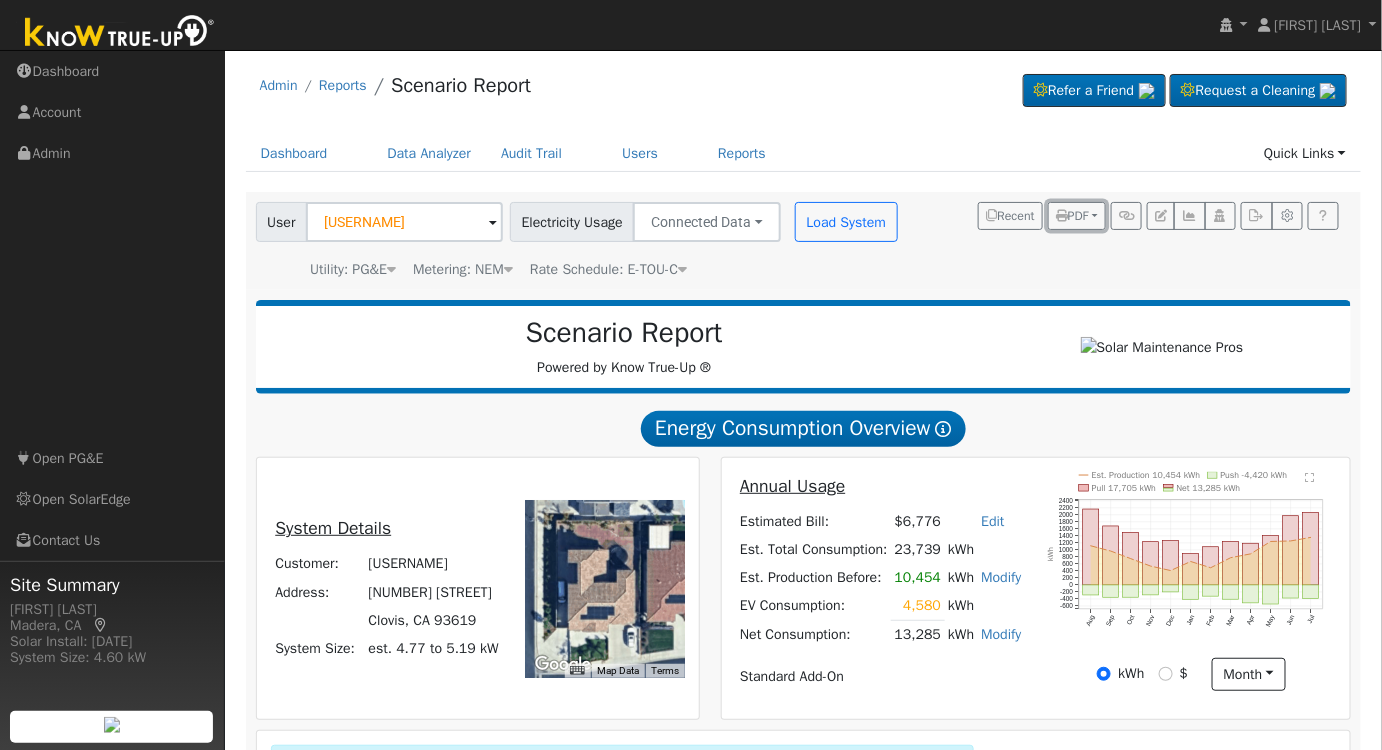 click on "PDF" at bounding box center (1072, 216) 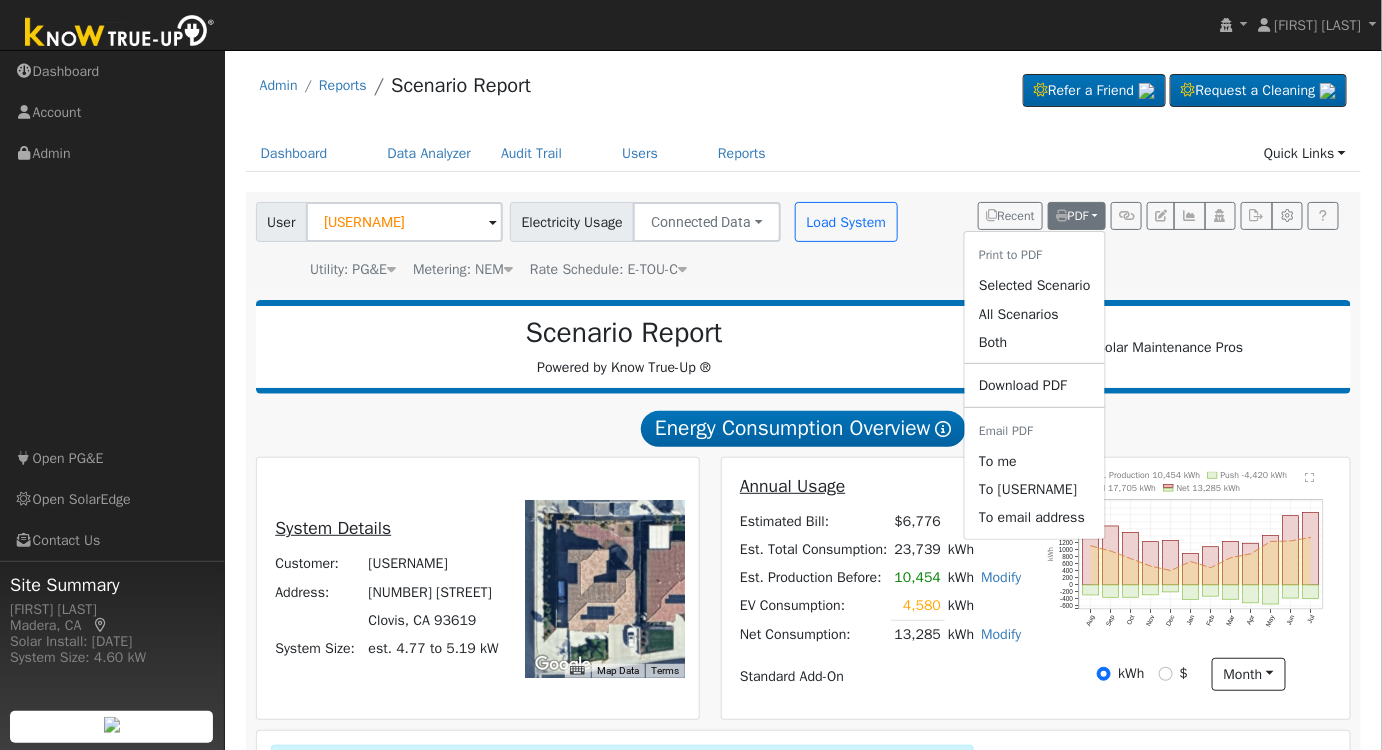 drag, startPoint x: 1029, startPoint y: 283, endPoint x: 1119, endPoint y: 585, distance: 315.12537 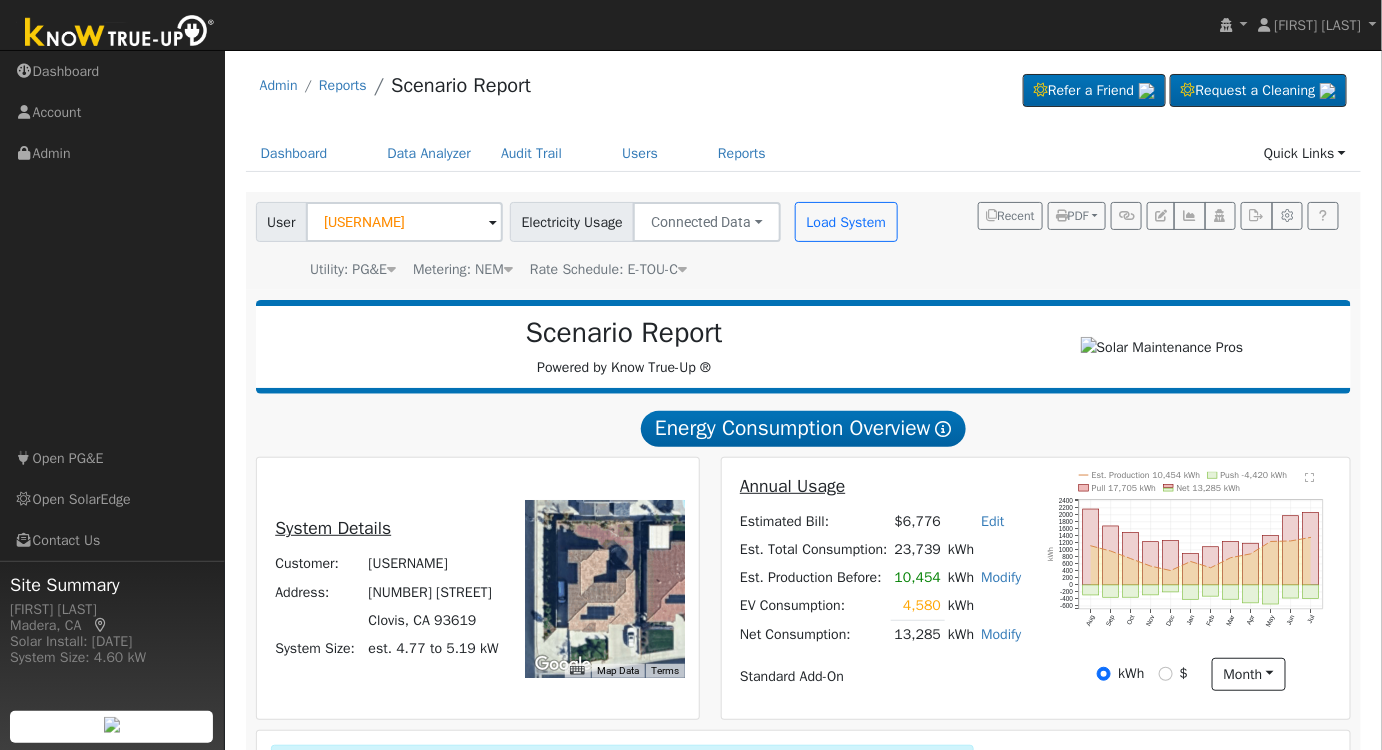 scroll, scrollTop: 181, scrollLeft: 0, axis: vertical 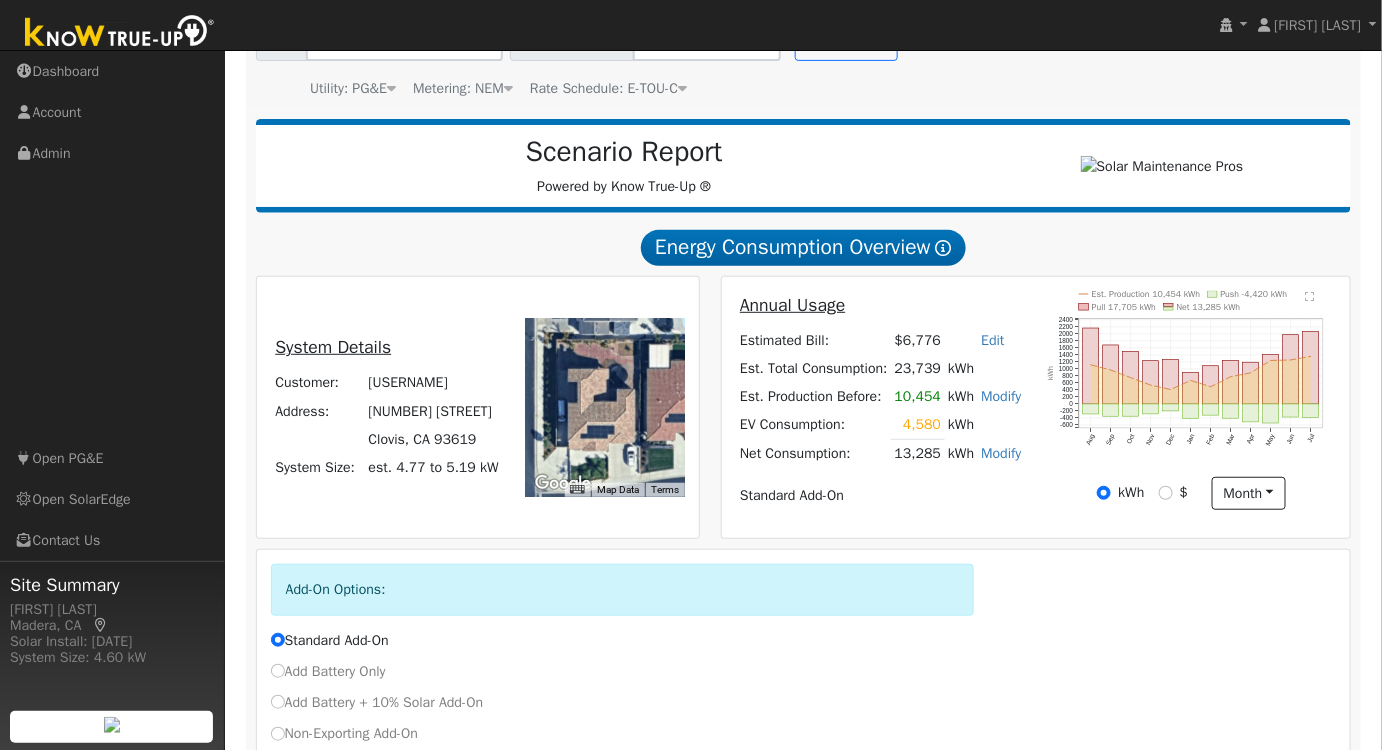 click on "Modify" at bounding box center [1001, 453] 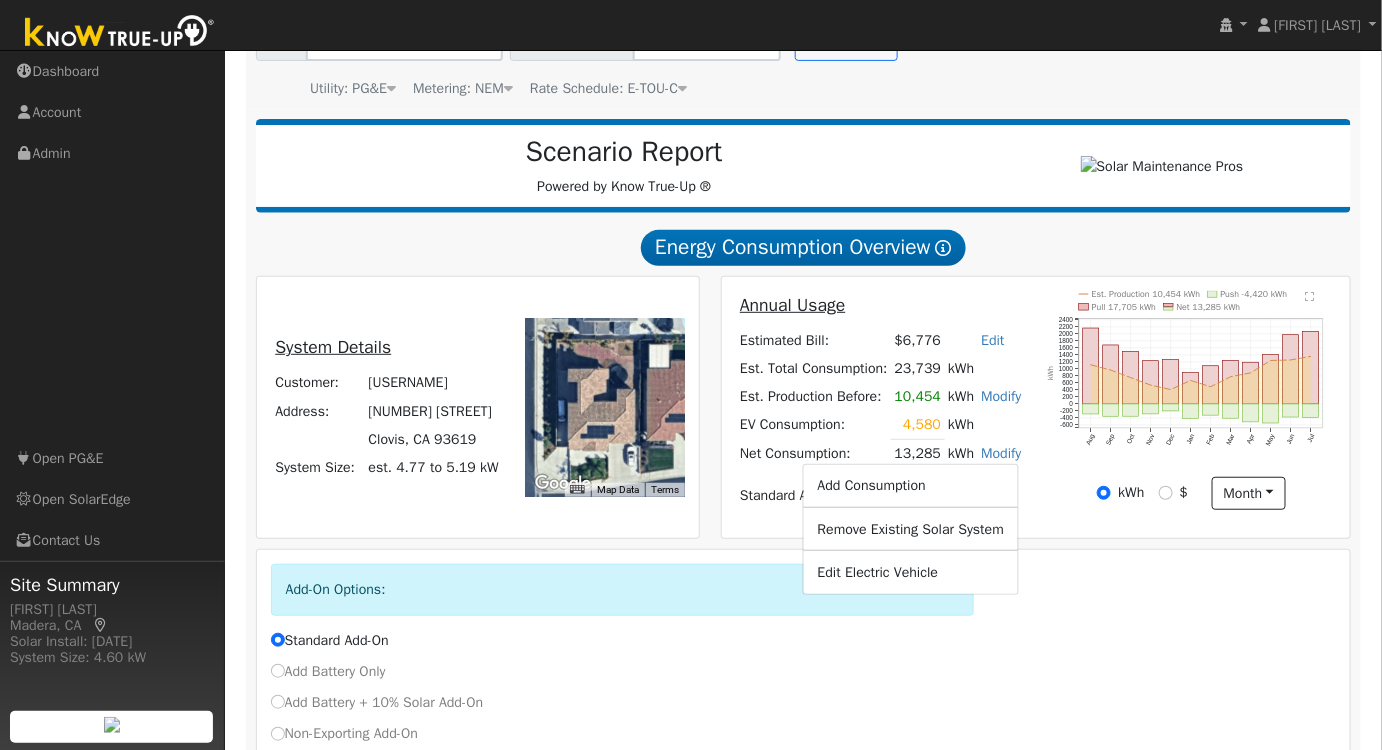 click on "Edit Electric Vehicle" at bounding box center (911, 572) 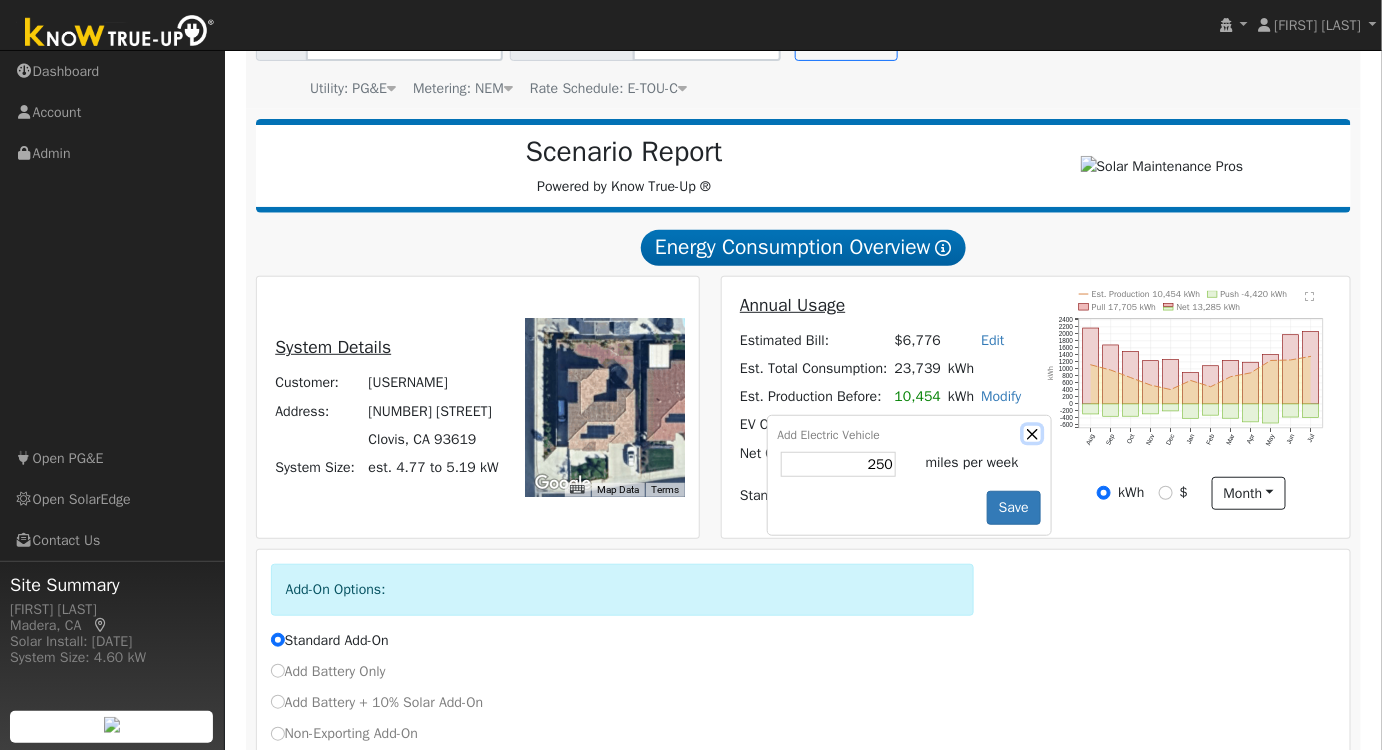 click at bounding box center [1032, 434] 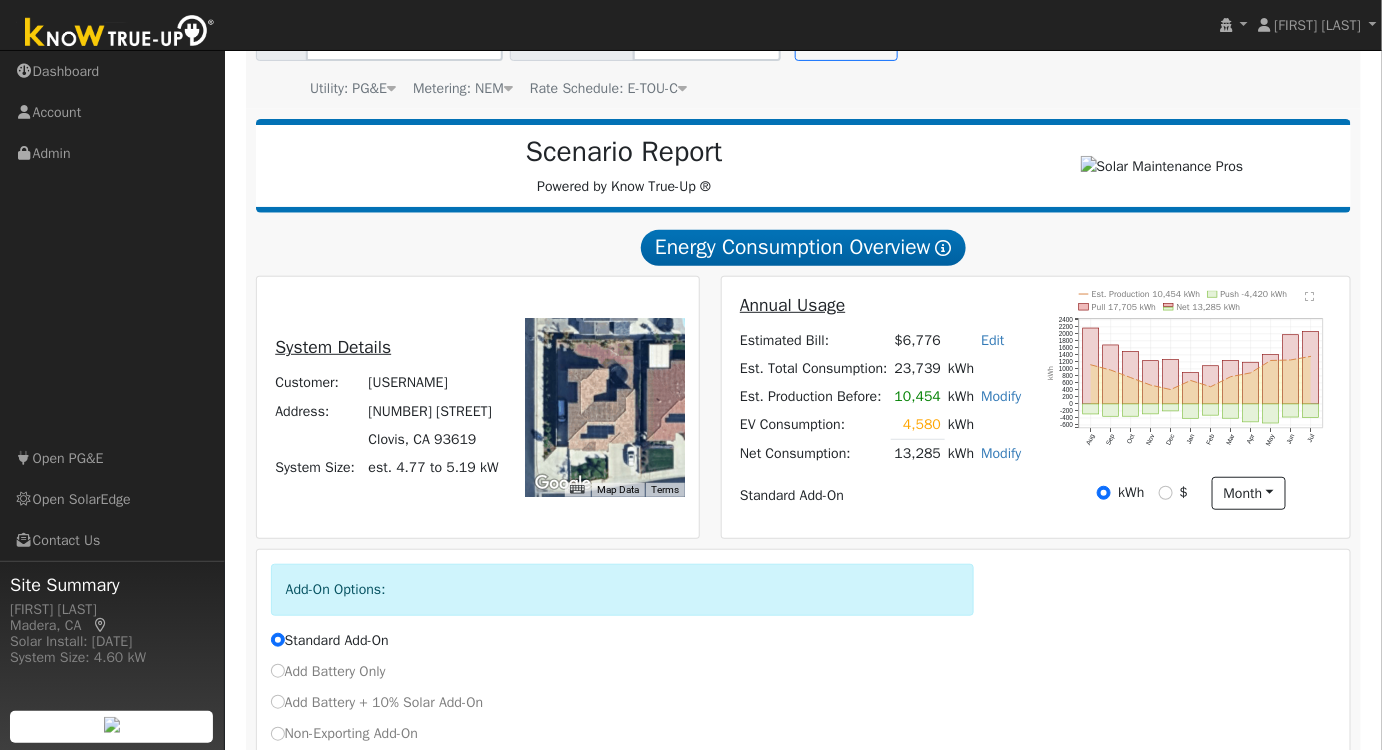 click on "Modify" at bounding box center (1001, 453) 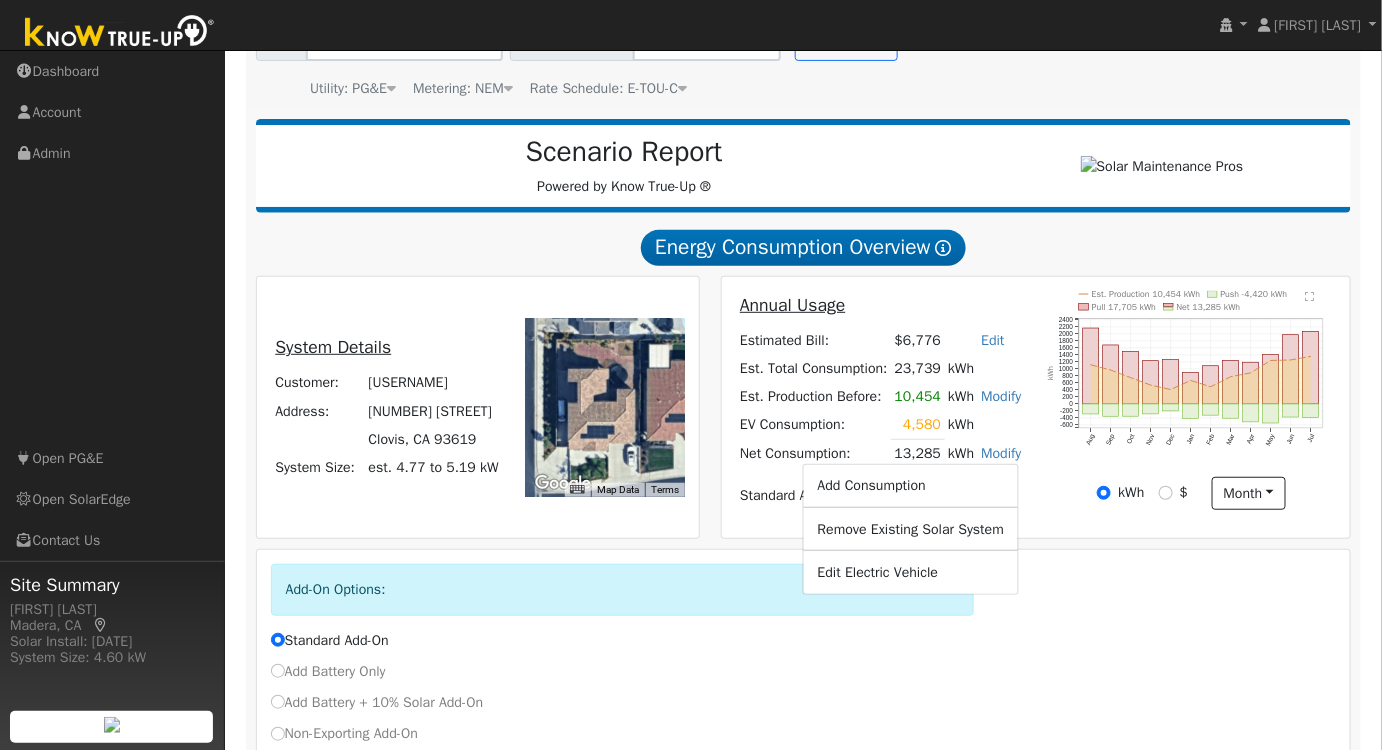 click on "Edit Electric Vehicle" at bounding box center [911, 572] 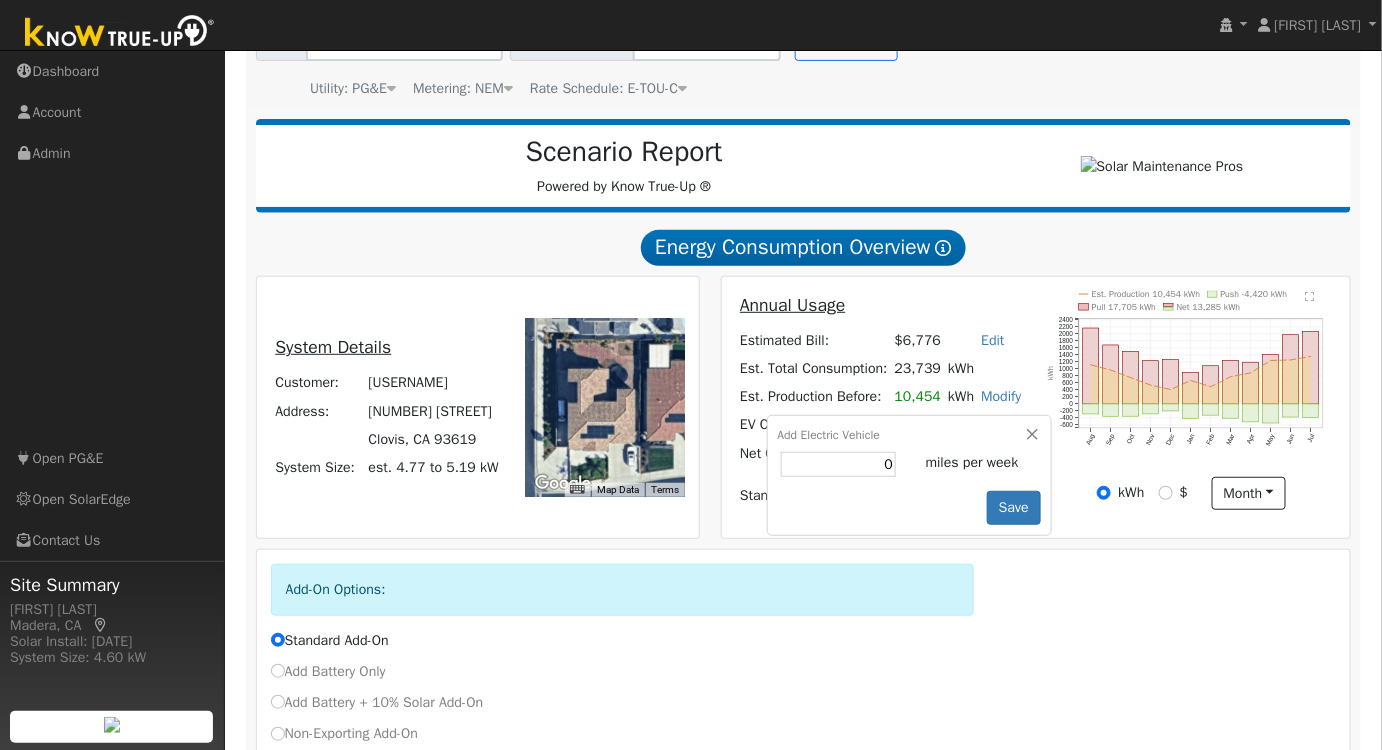 type on "0" 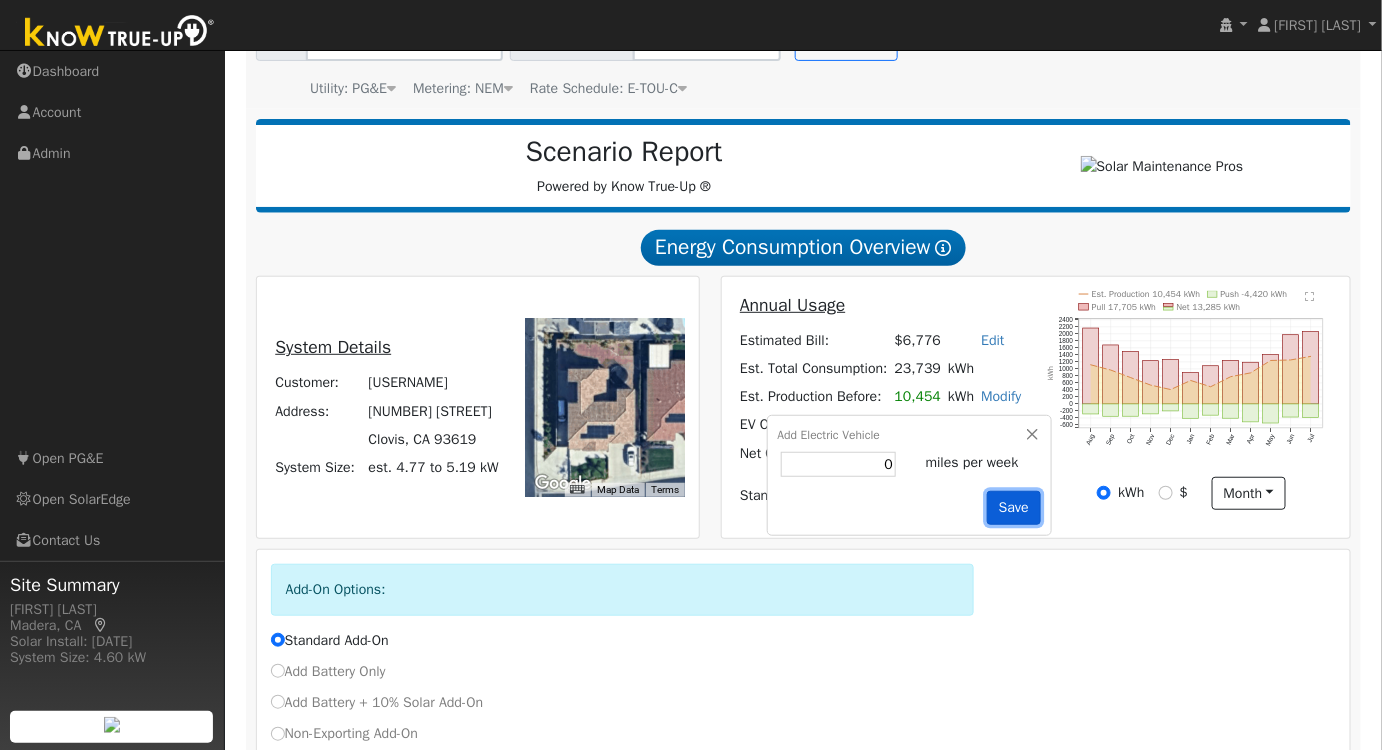 click on "Save" at bounding box center (1013, 508) 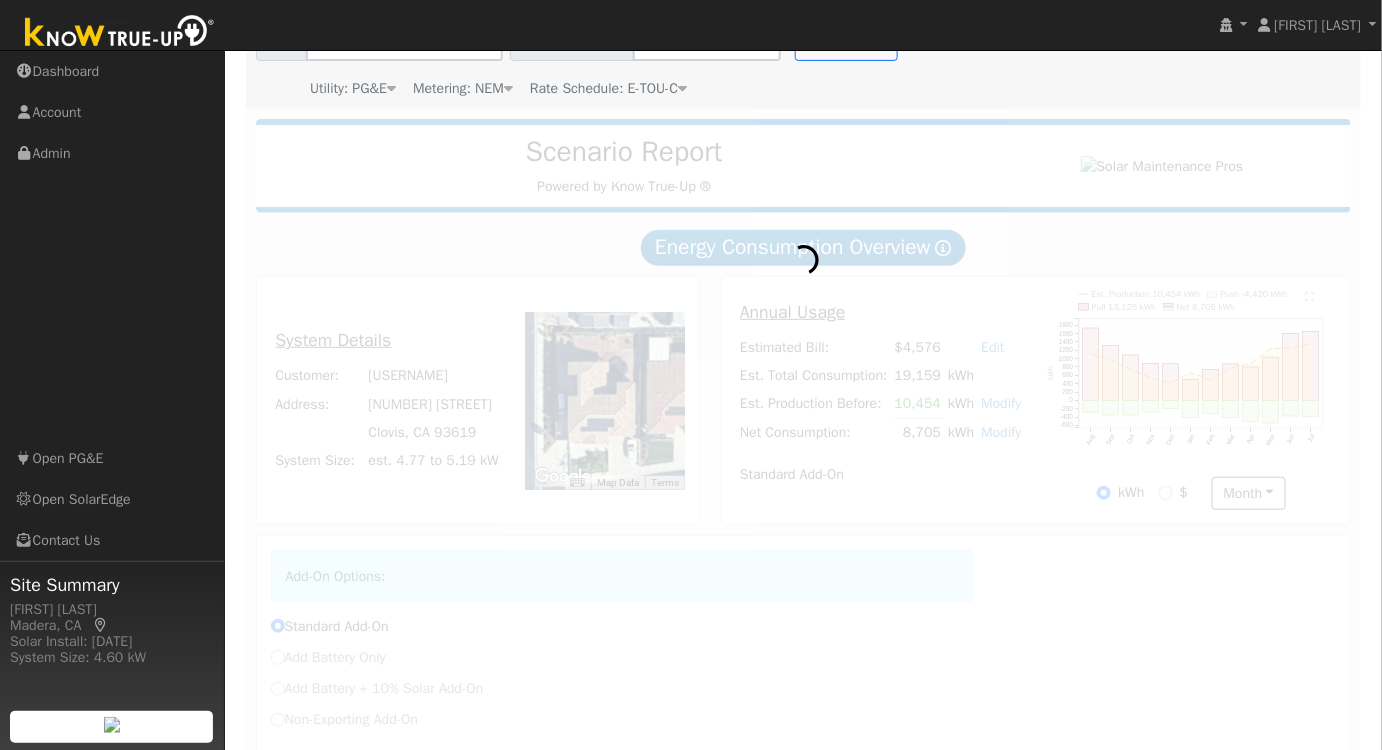 type on "8705" 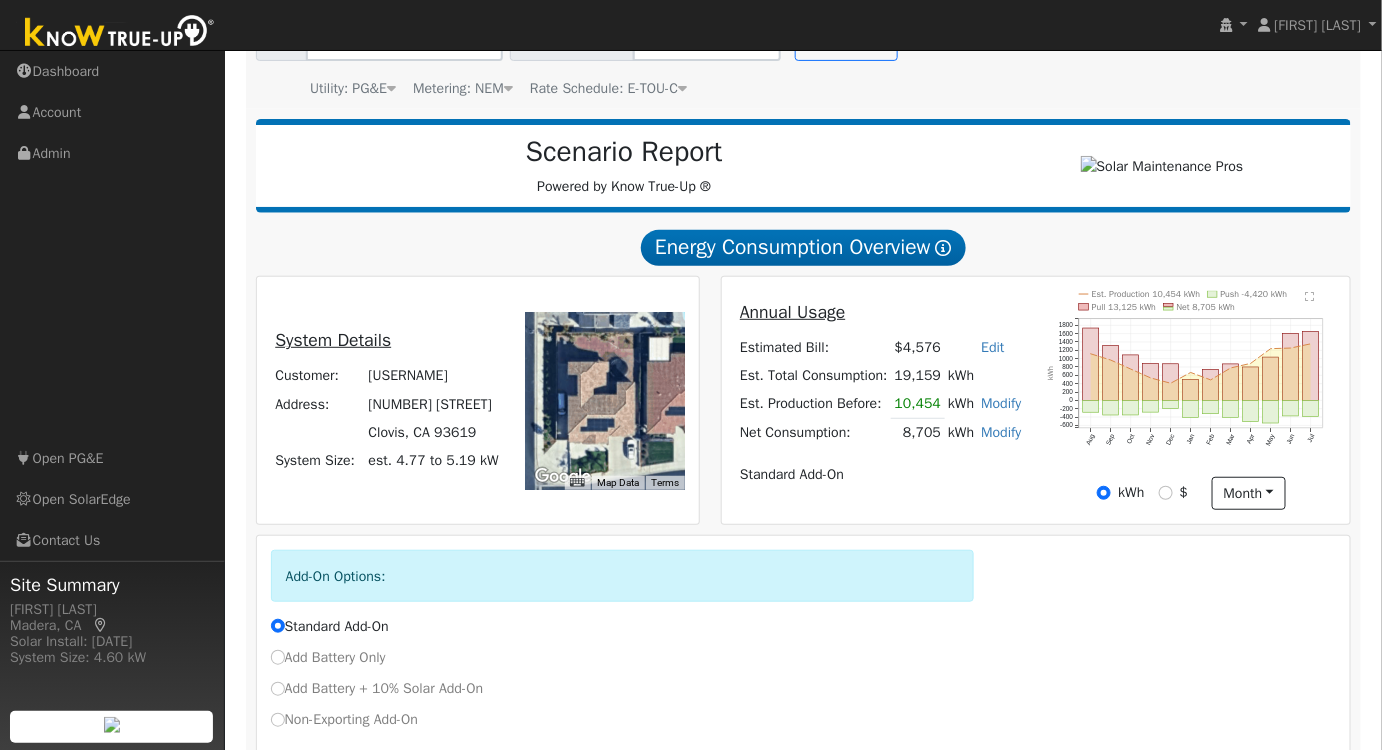 click on "Modify" at bounding box center (1001, 432) 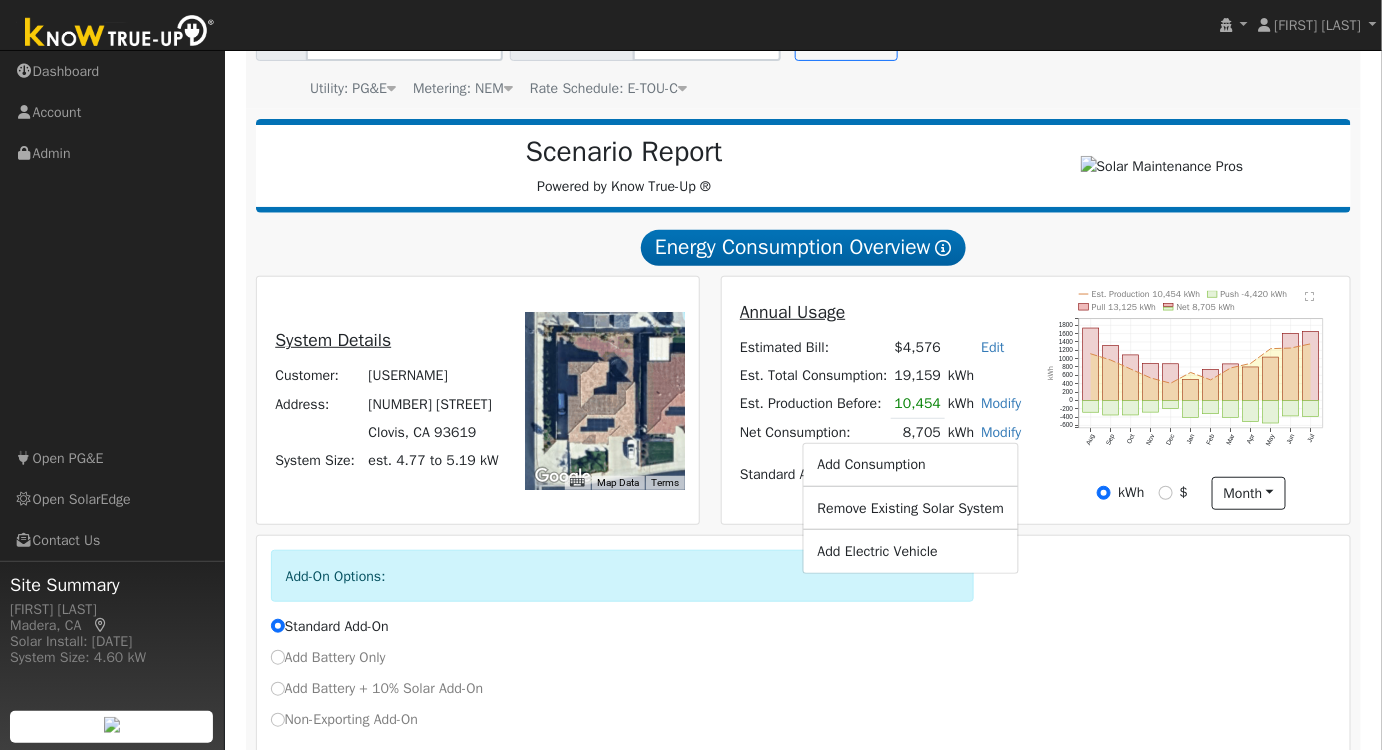 click on "Add Consumption" at bounding box center [911, 465] 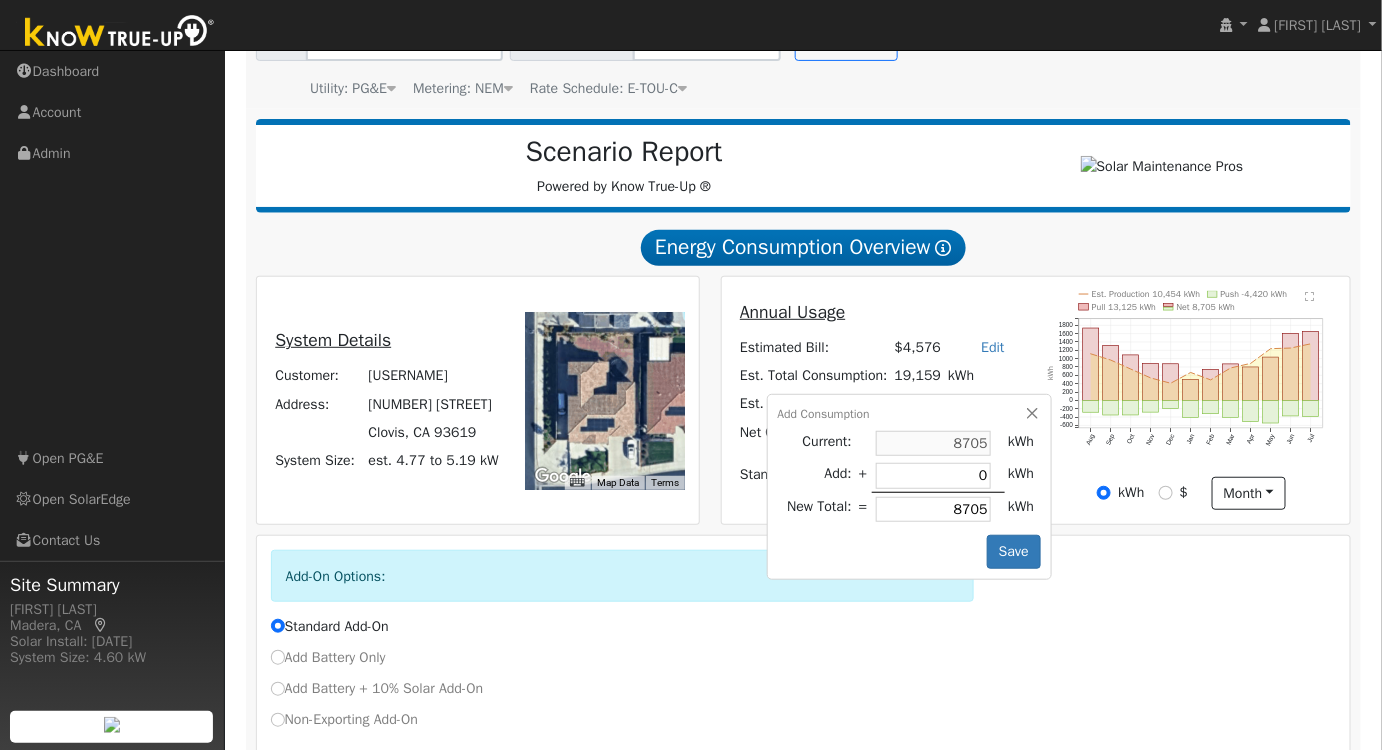 type on "4" 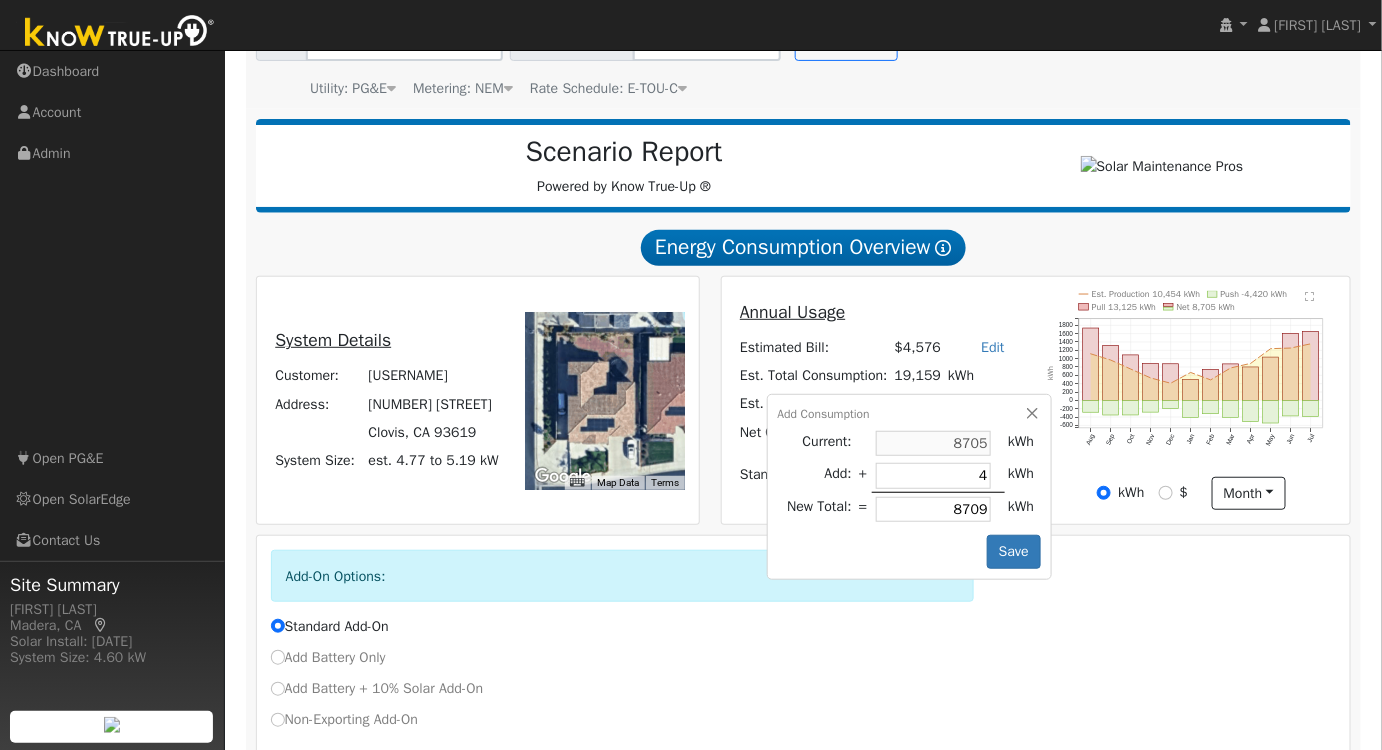 type on "45" 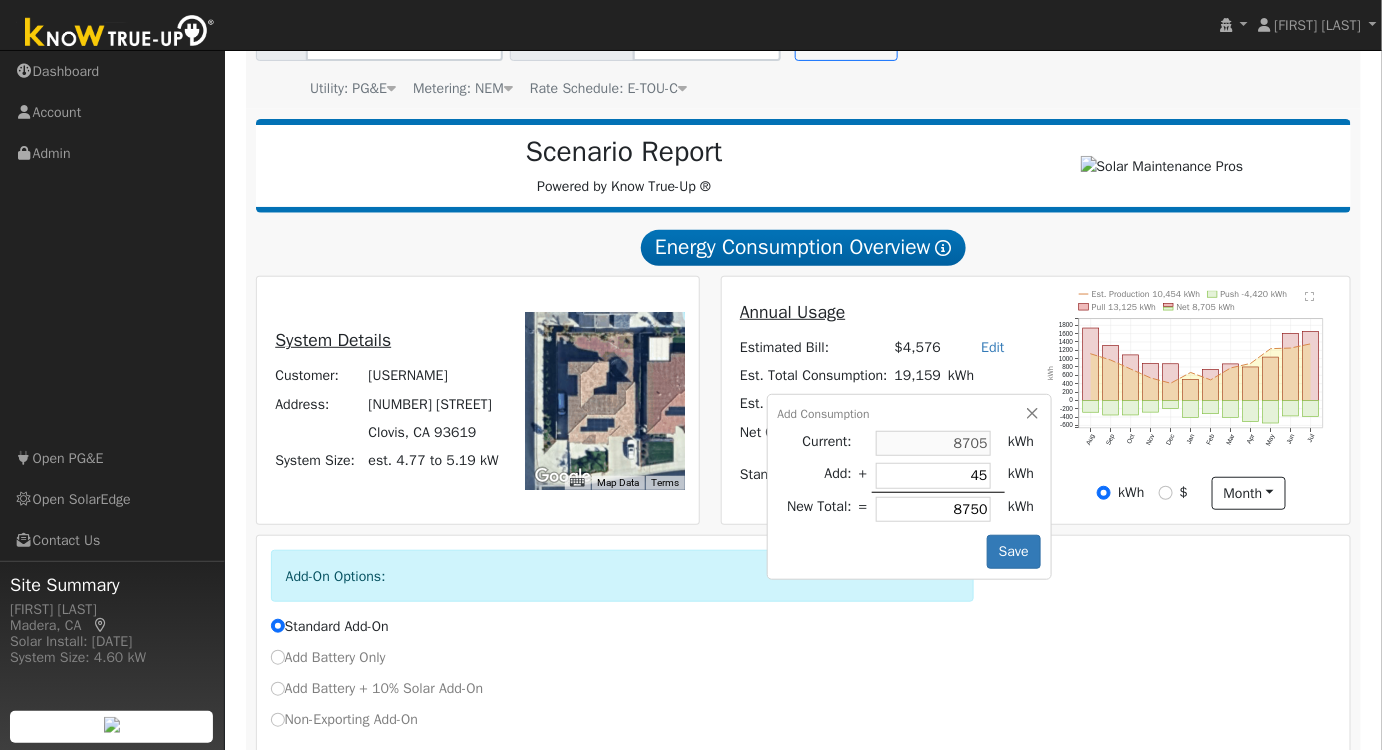 type on "458" 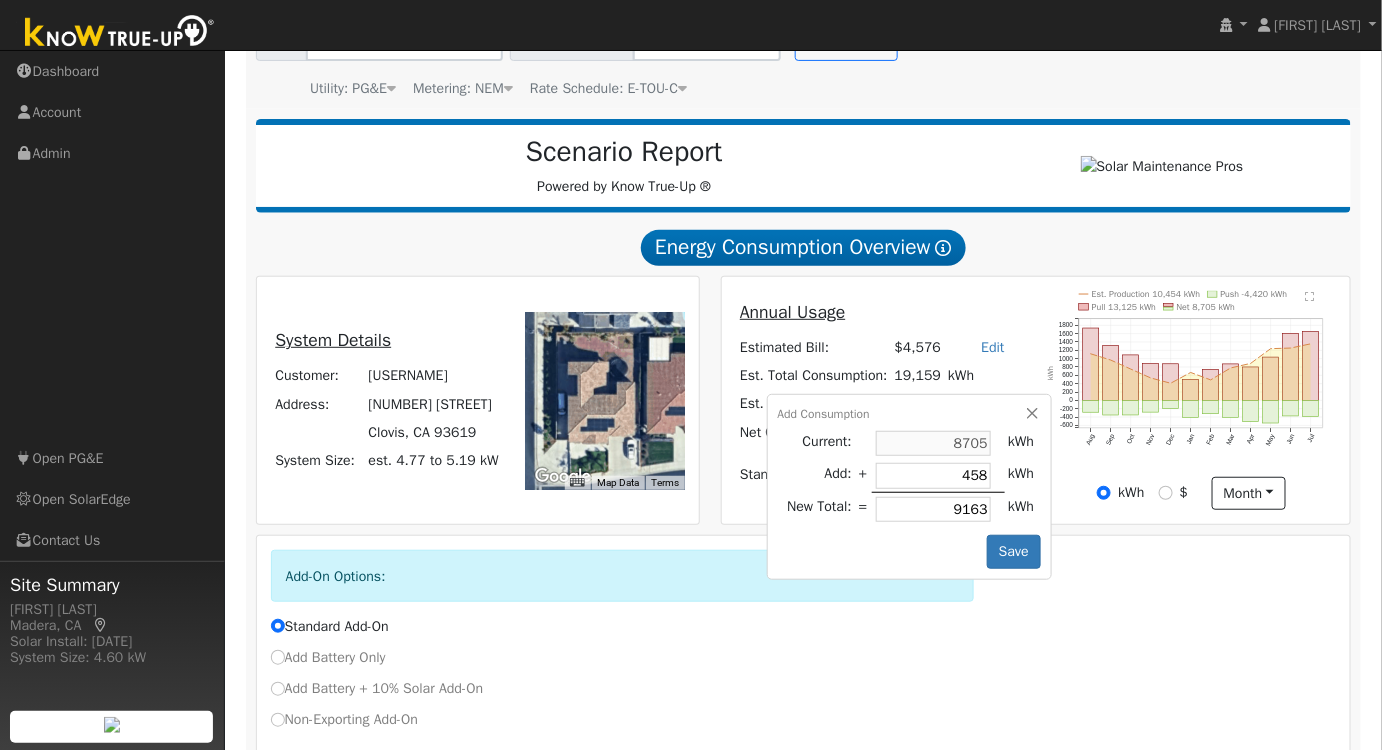 type on "4580" 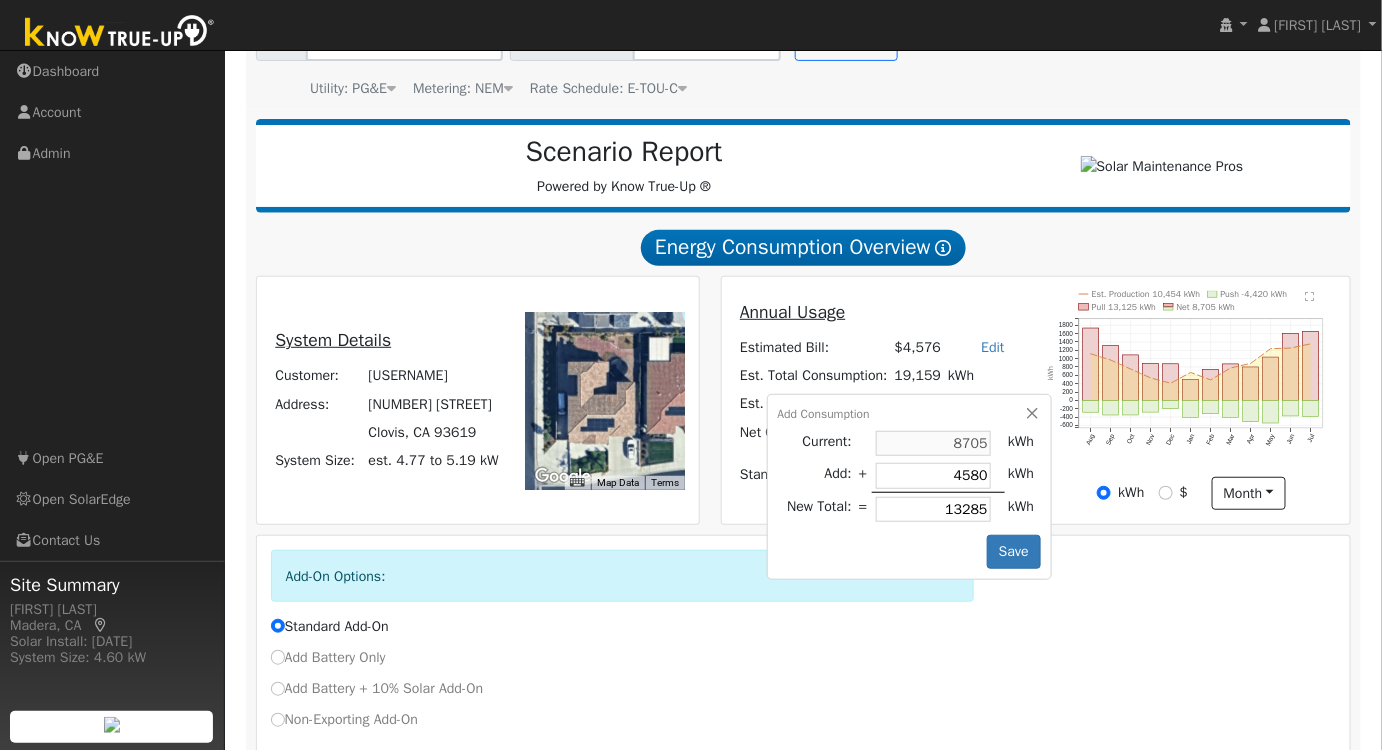 type on "4580" 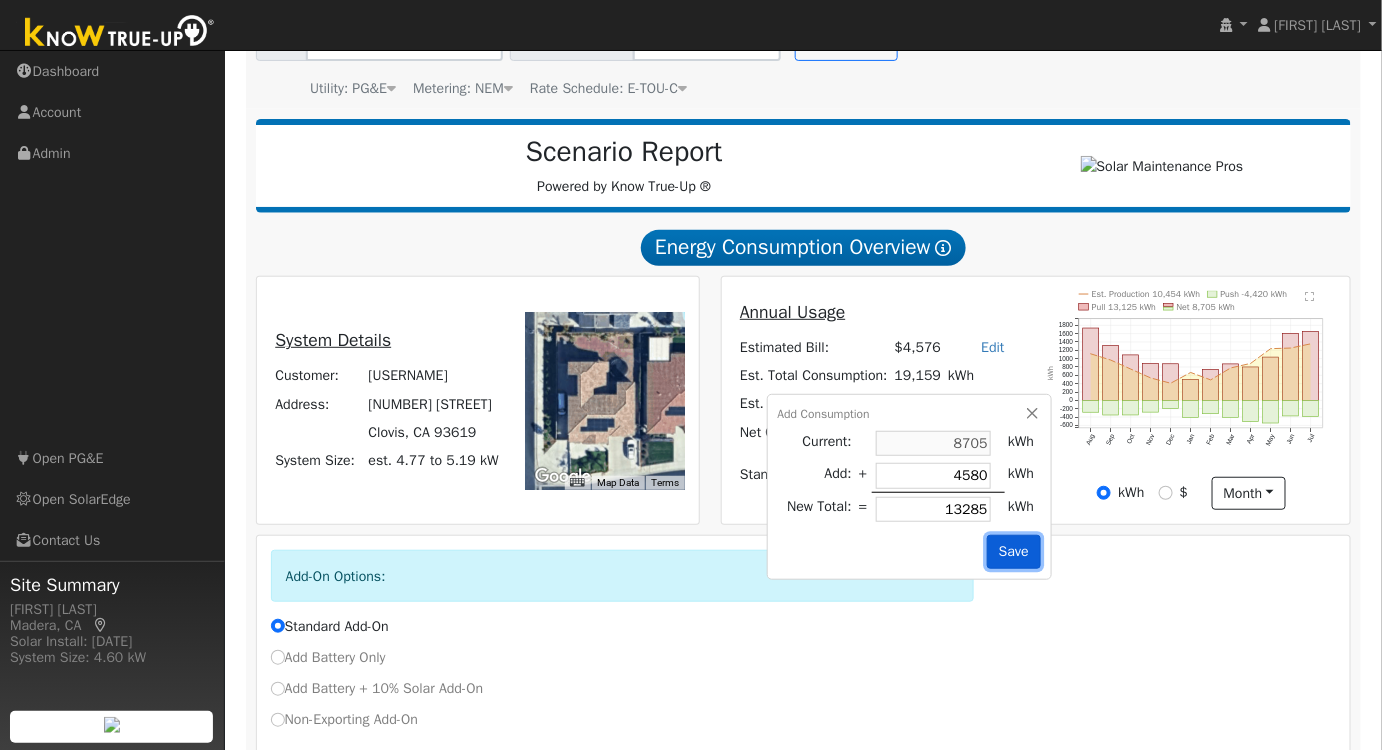 click on "Save" at bounding box center (1013, 552) 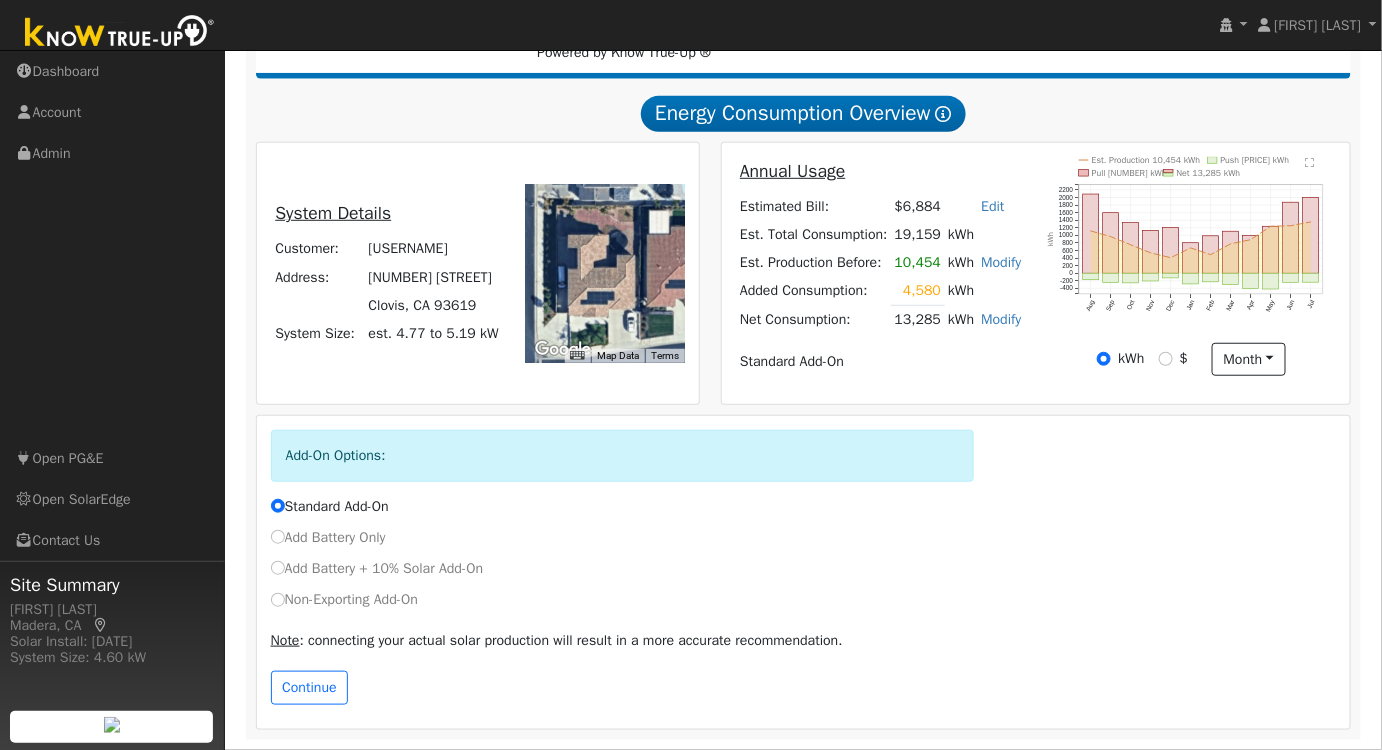scroll, scrollTop: 319, scrollLeft: 0, axis: vertical 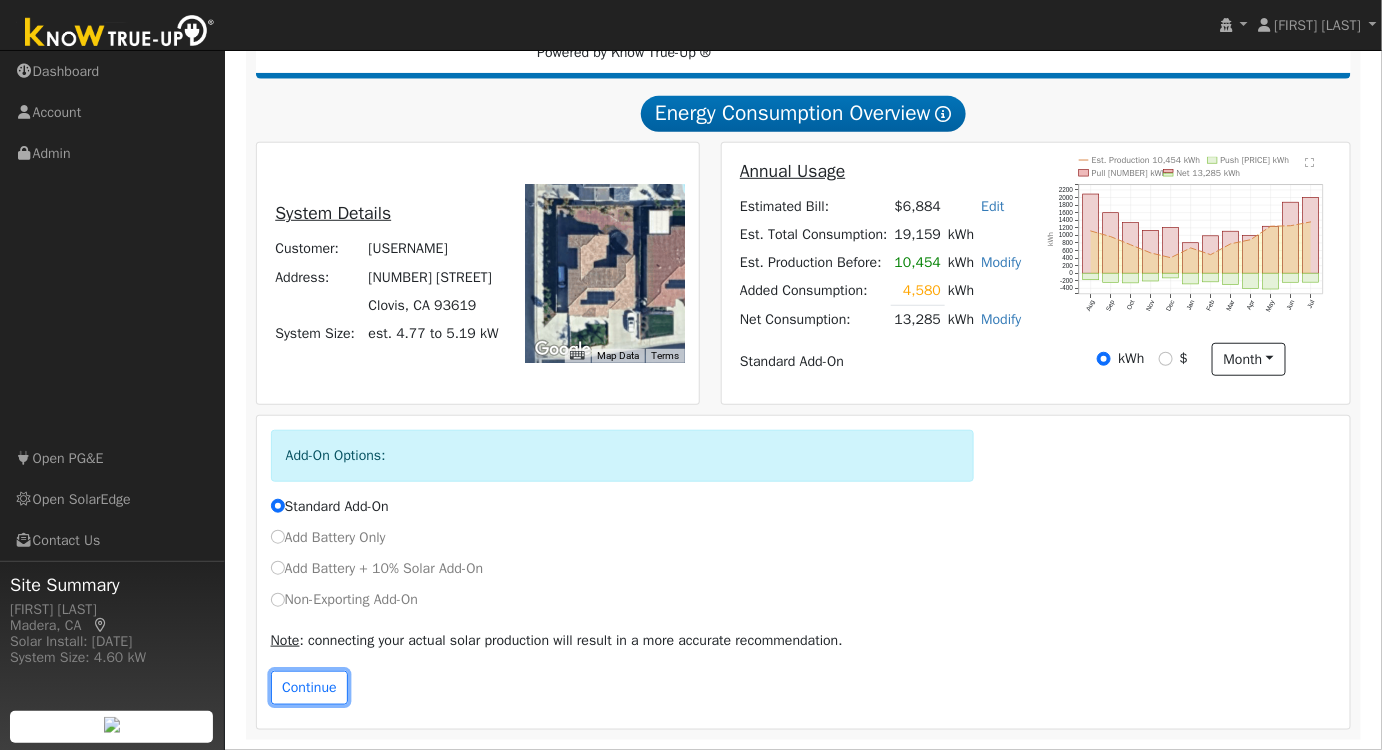 click on "Continue" at bounding box center (310, 688) 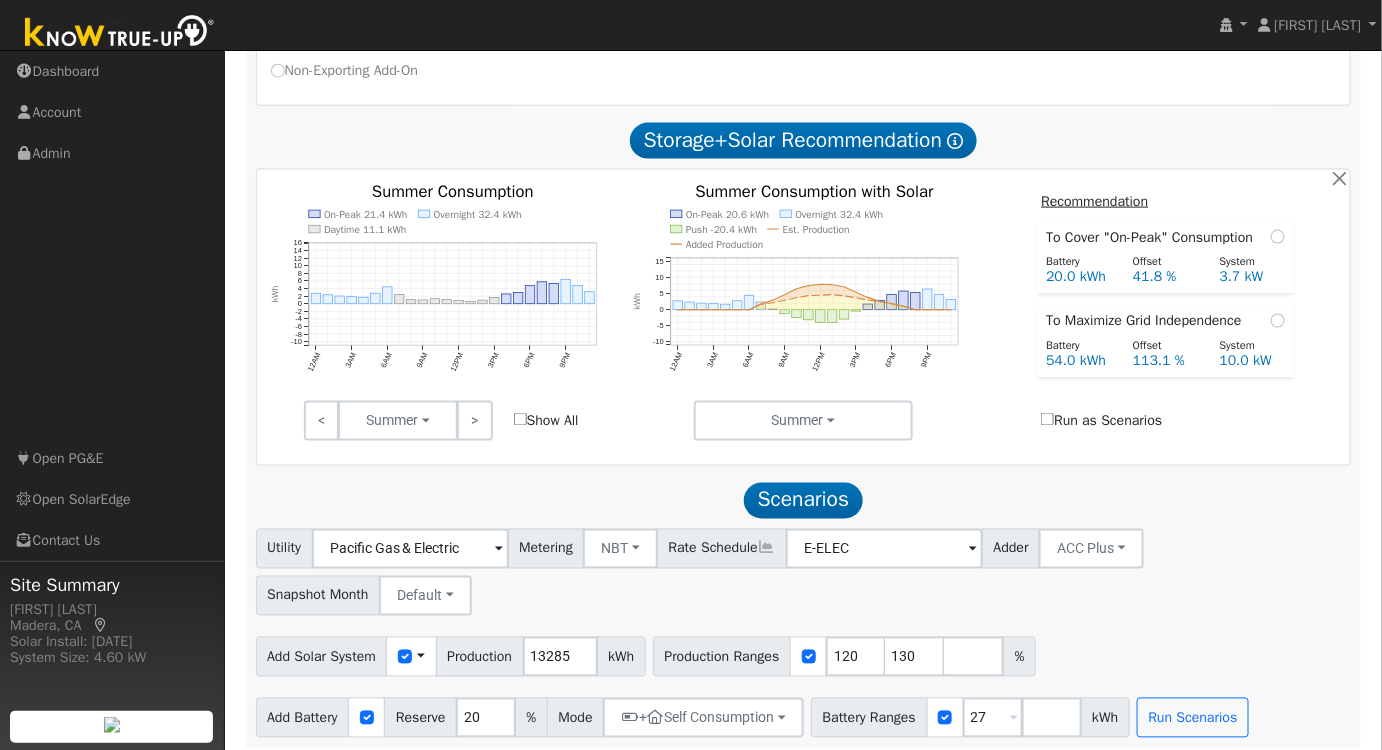 scroll, scrollTop: 856, scrollLeft: 0, axis: vertical 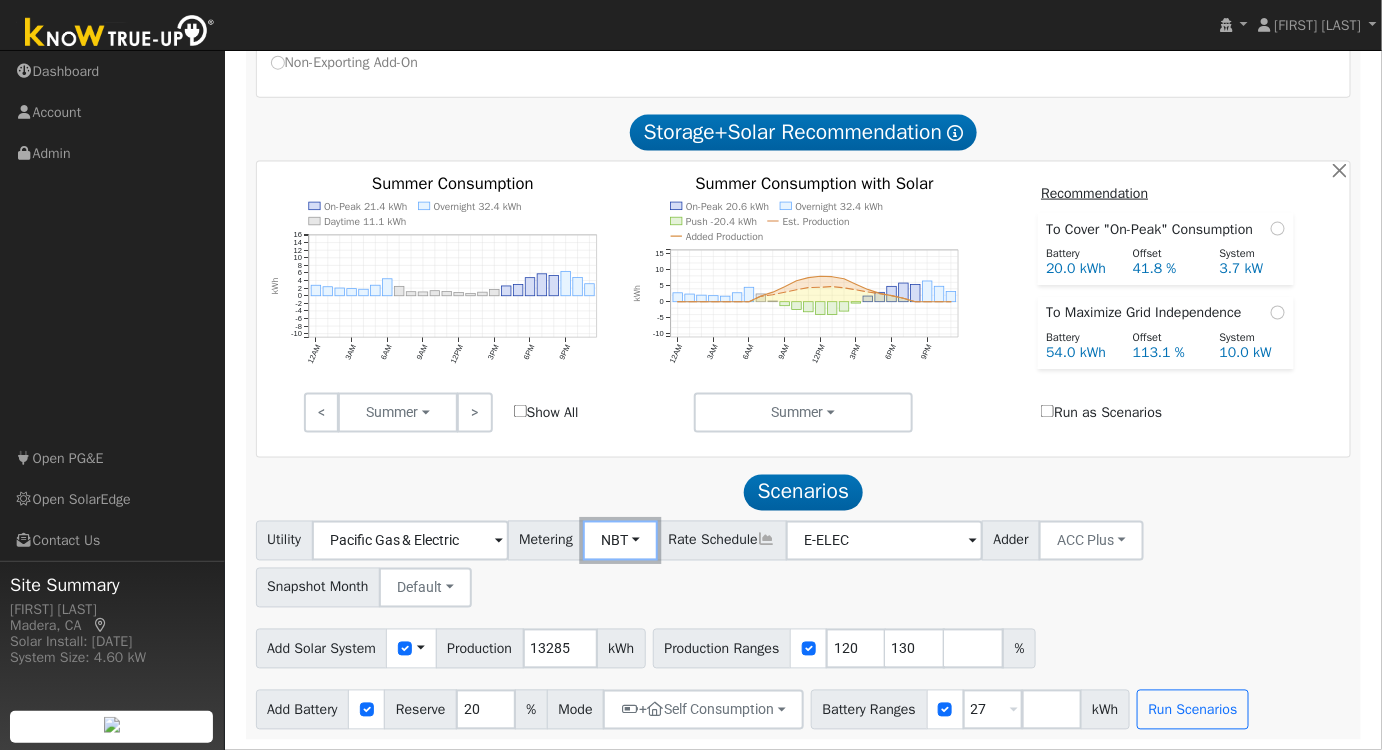 click on "NBT" at bounding box center [620, 541] 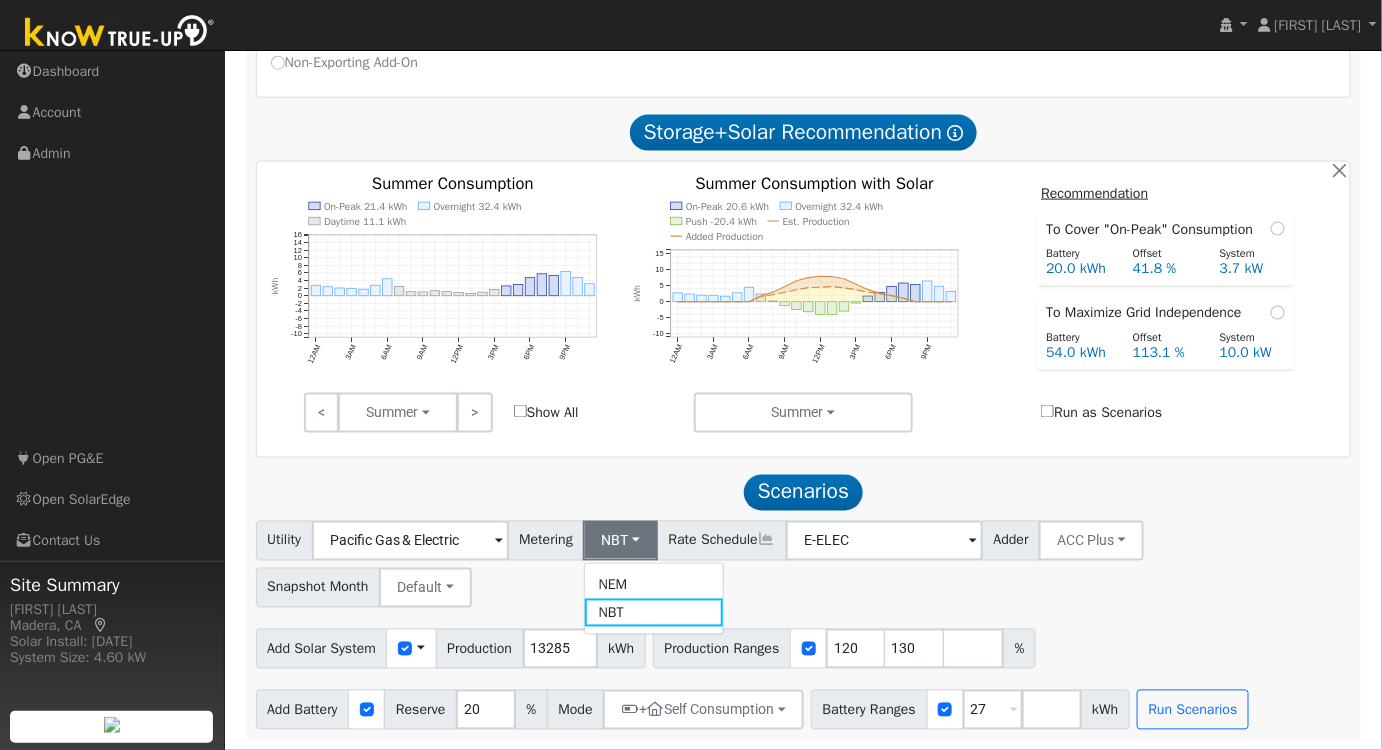 click on "NEM" at bounding box center [654, 585] 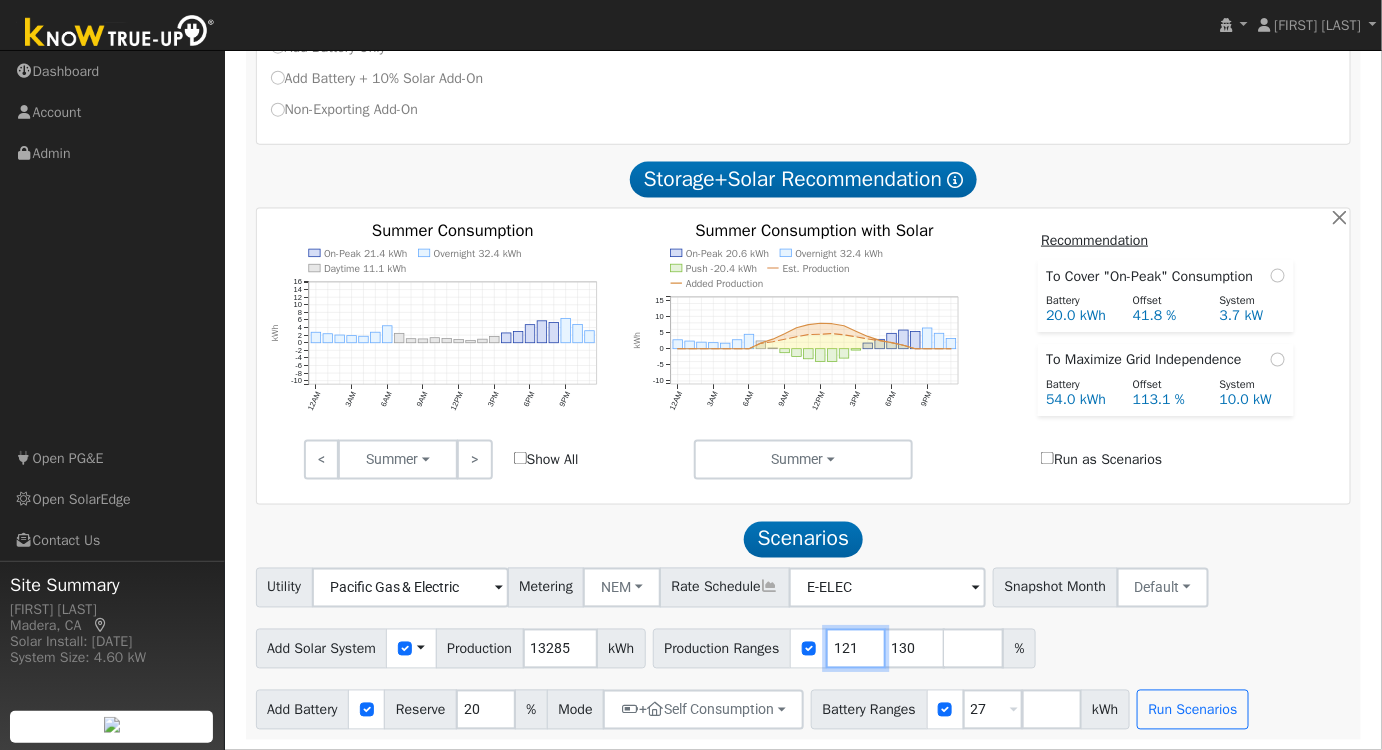 click on "121" at bounding box center [856, 649] 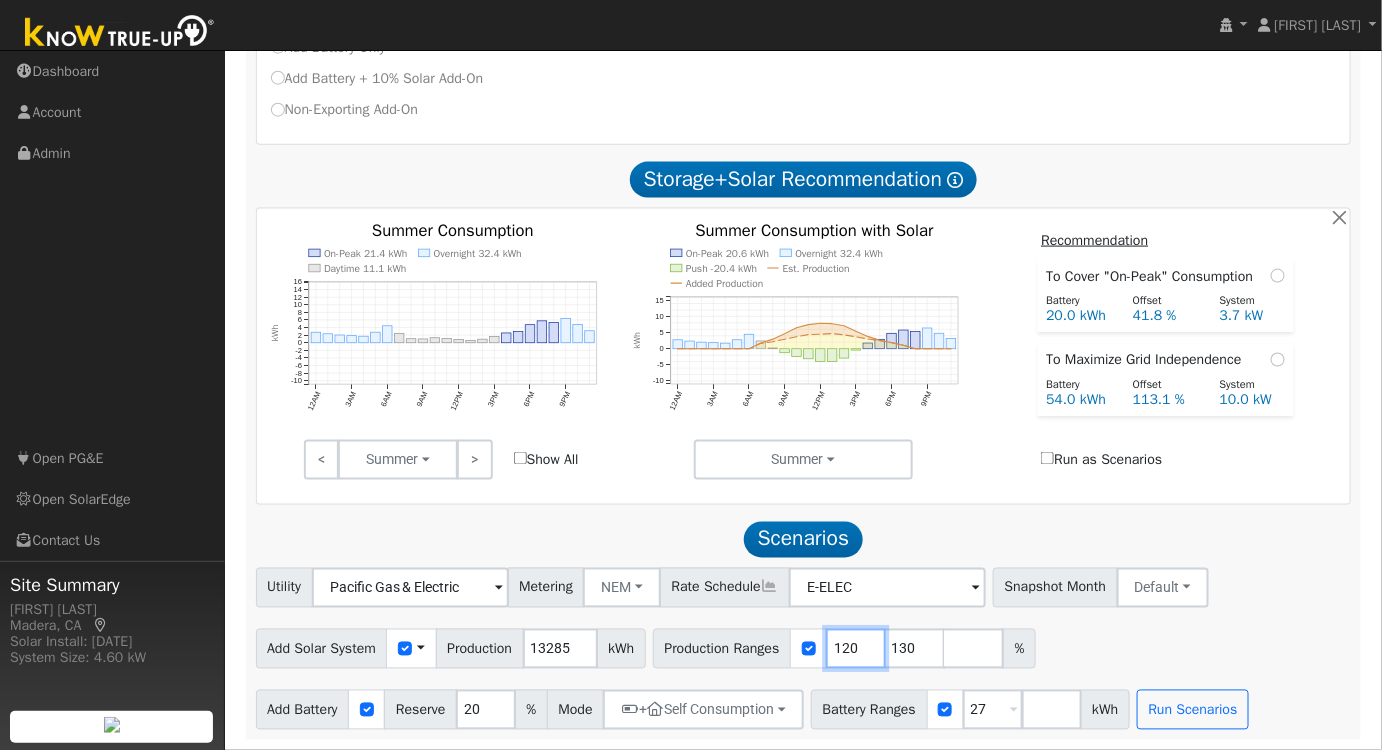 click on "120" at bounding box center (856, 649) 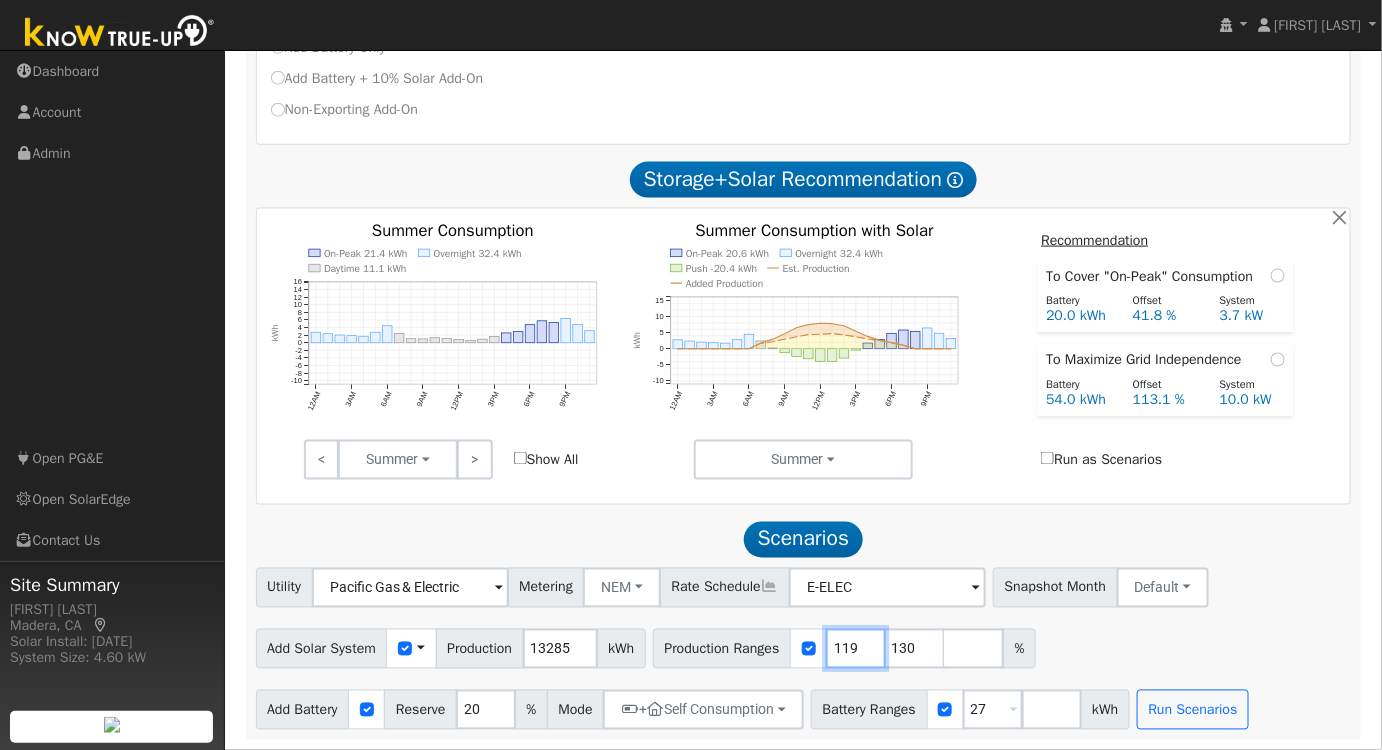 click on "119" at bounding box center (856, 649) 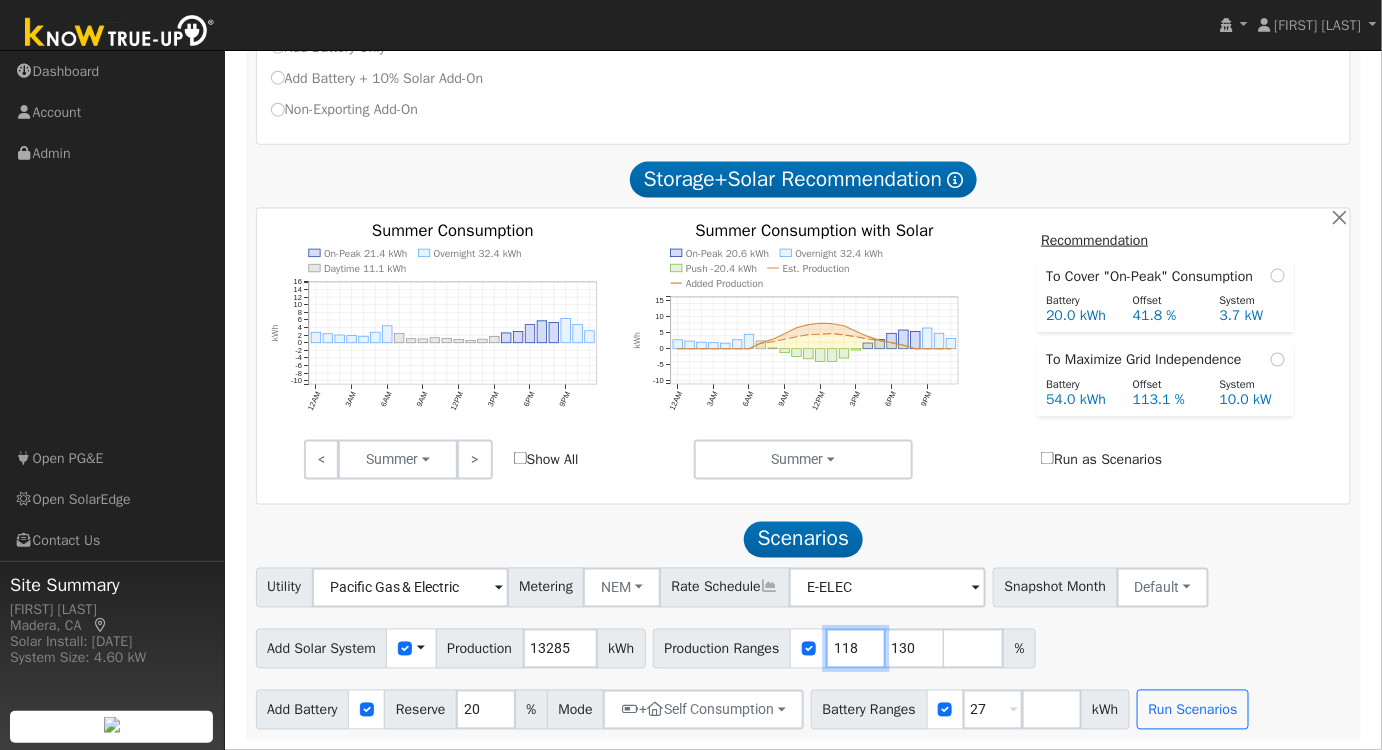 click on "118" at bounding box center (856, 649) 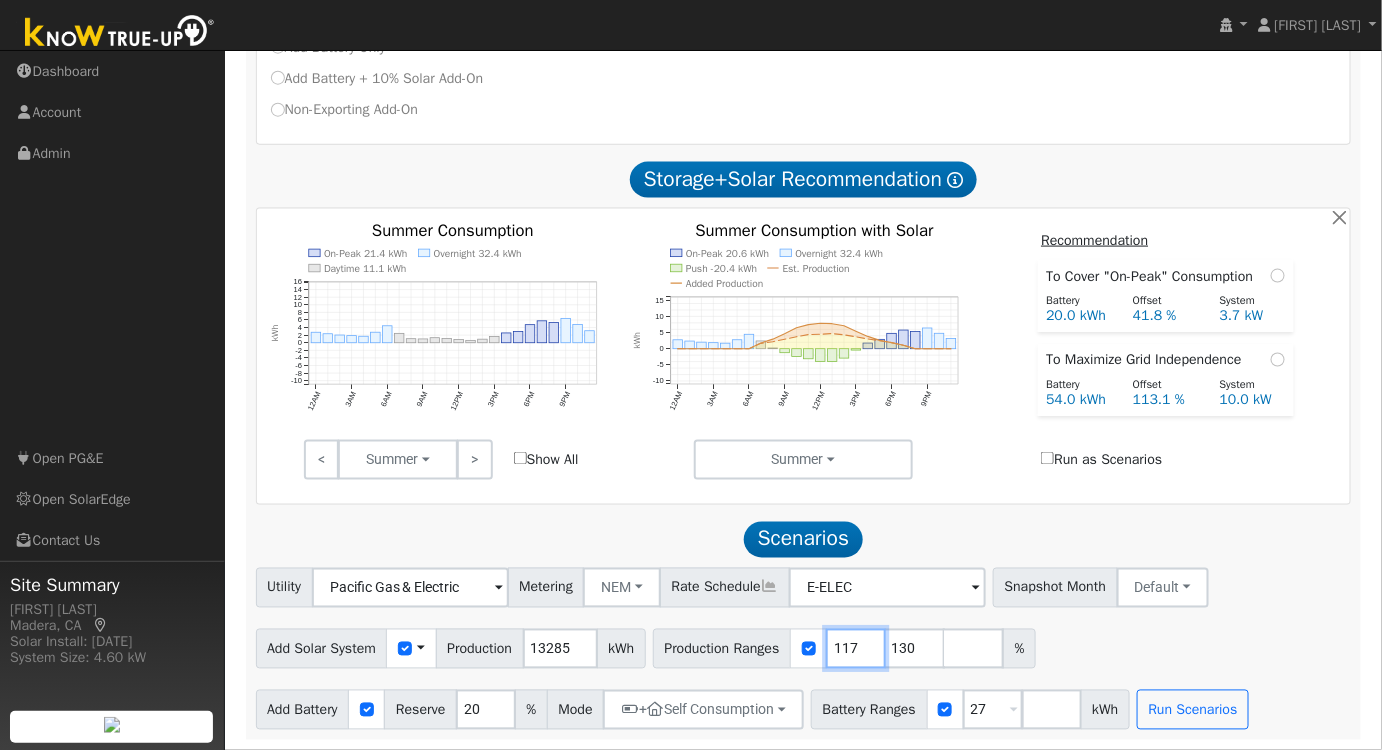 click on "117" at bounding box center (856, 649) 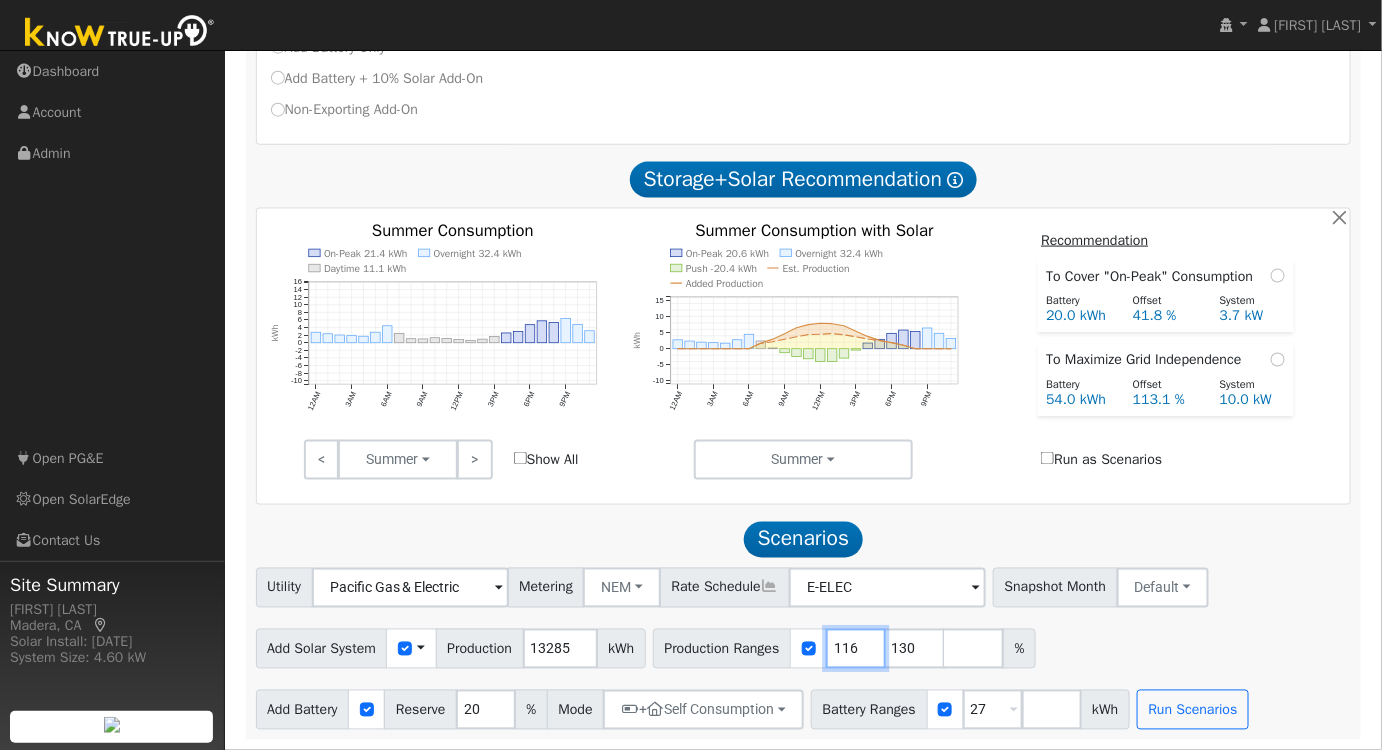 click on "116" at bounding box center (856, 649) 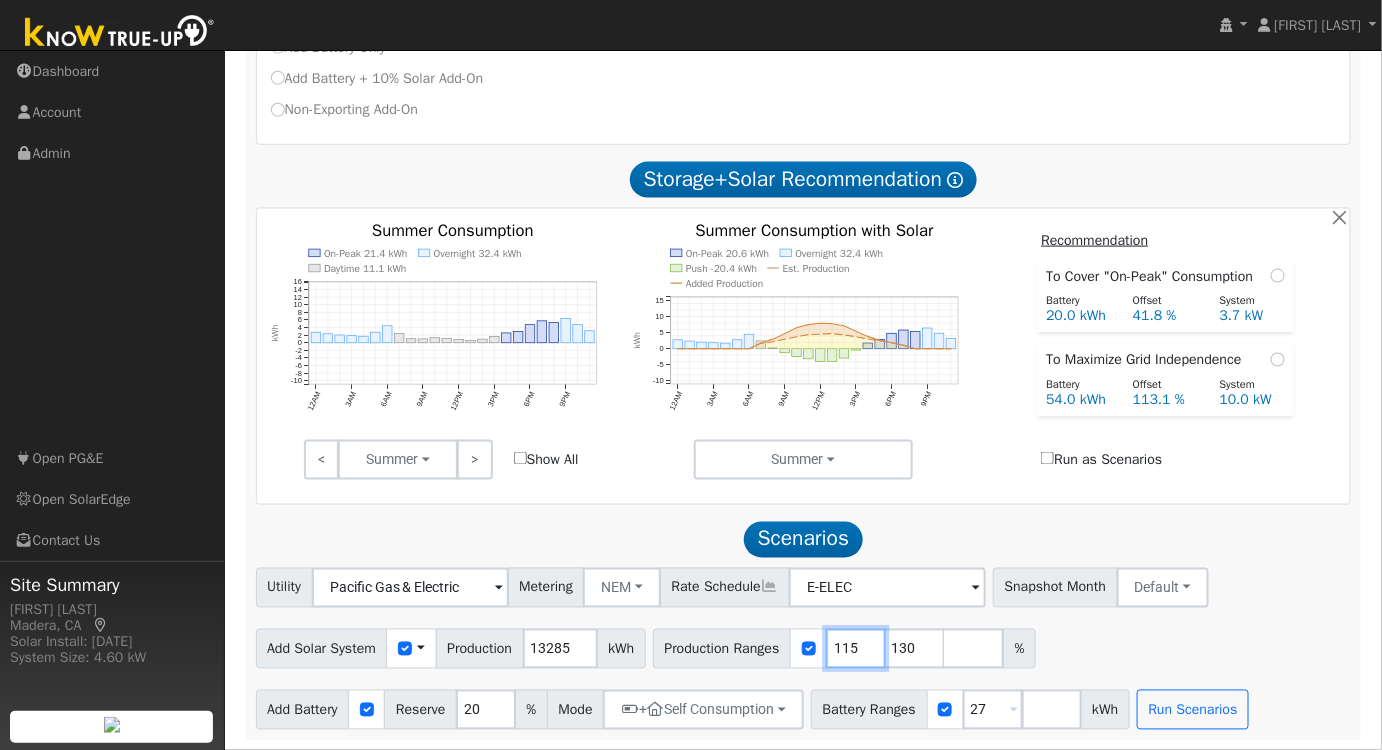 click on "115" at bounding box center [856, 649] 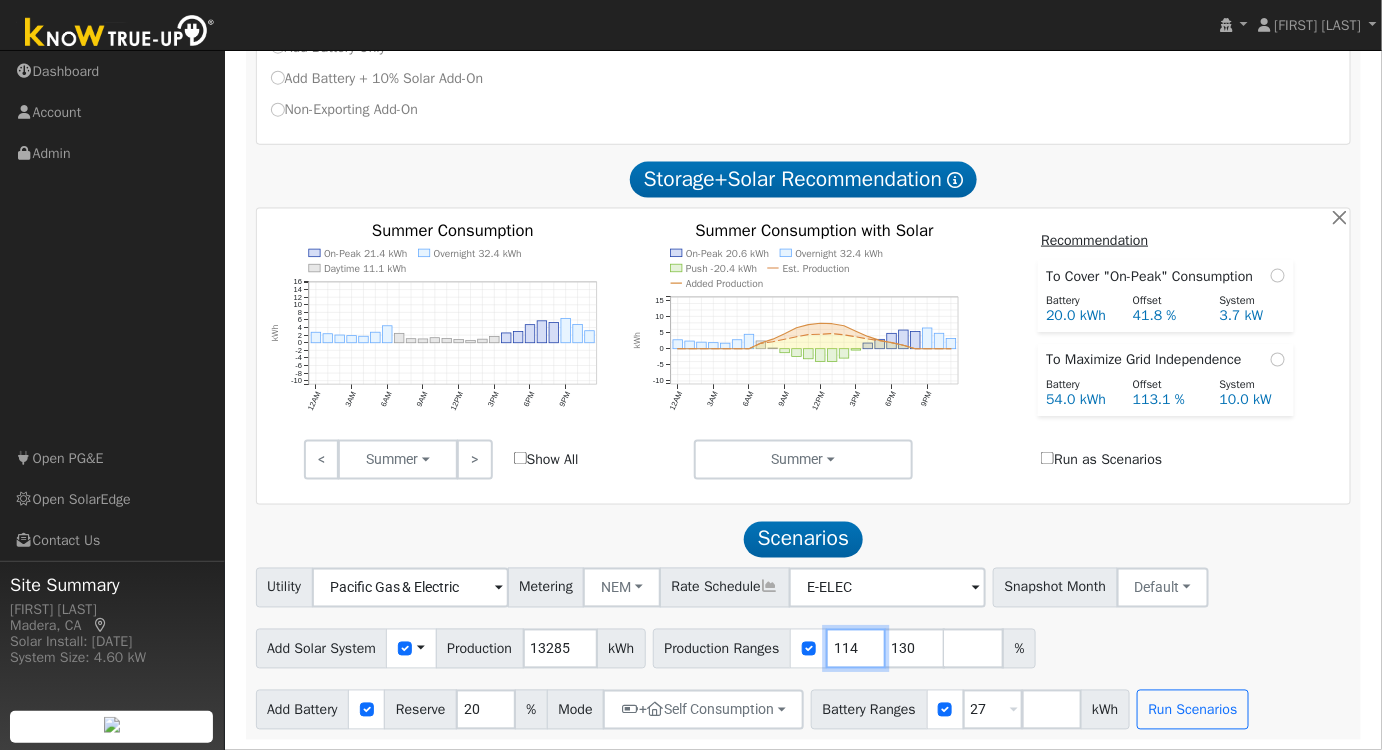 click on "114" at bounding box center (856, 649) 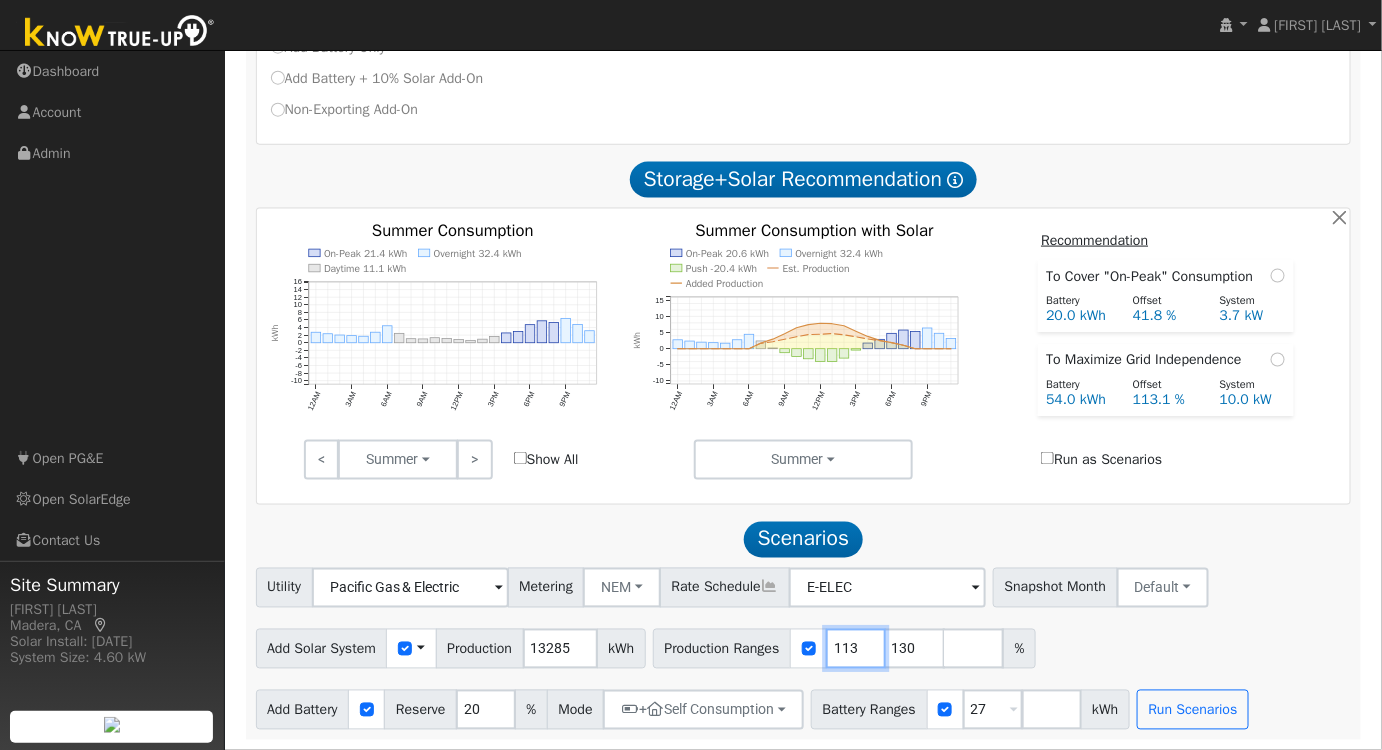 click on "113" at bounding box center [856, 649] 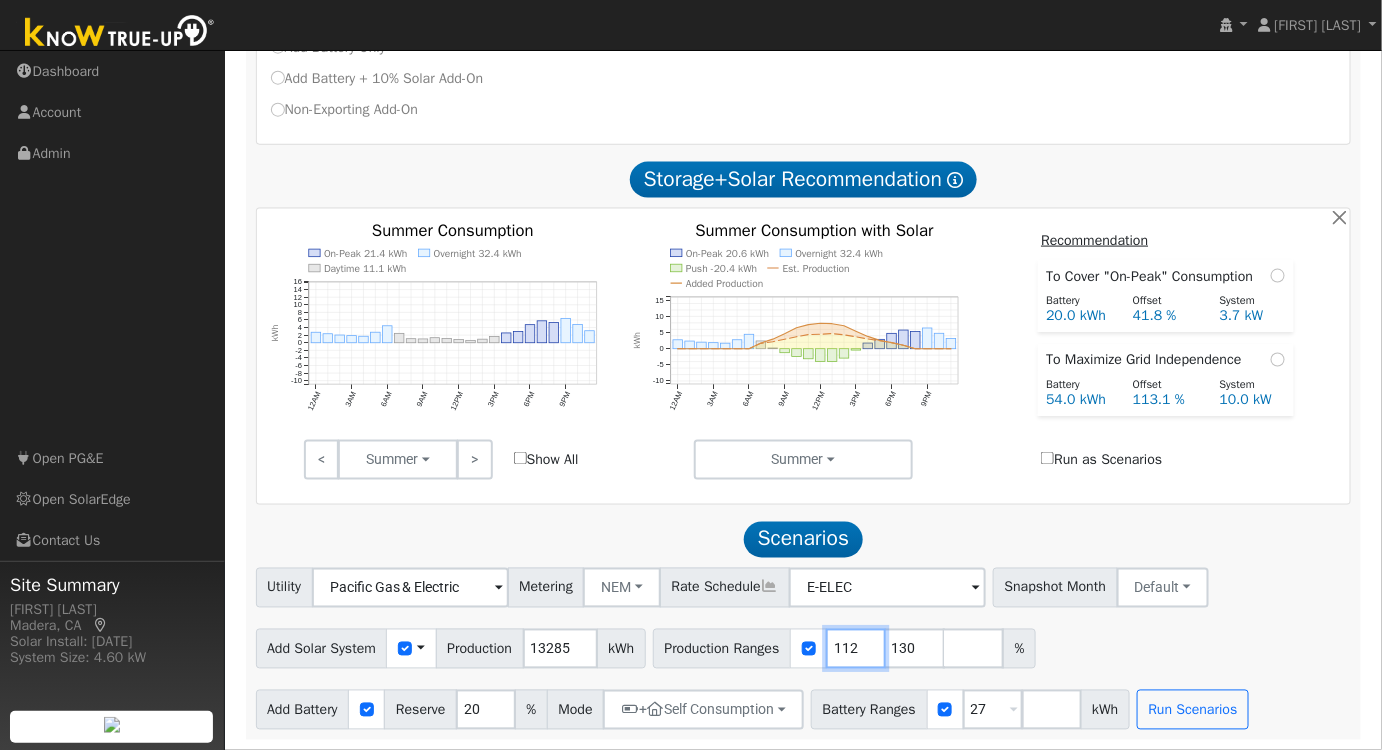 click on "112" at bounding box center (856, 649) 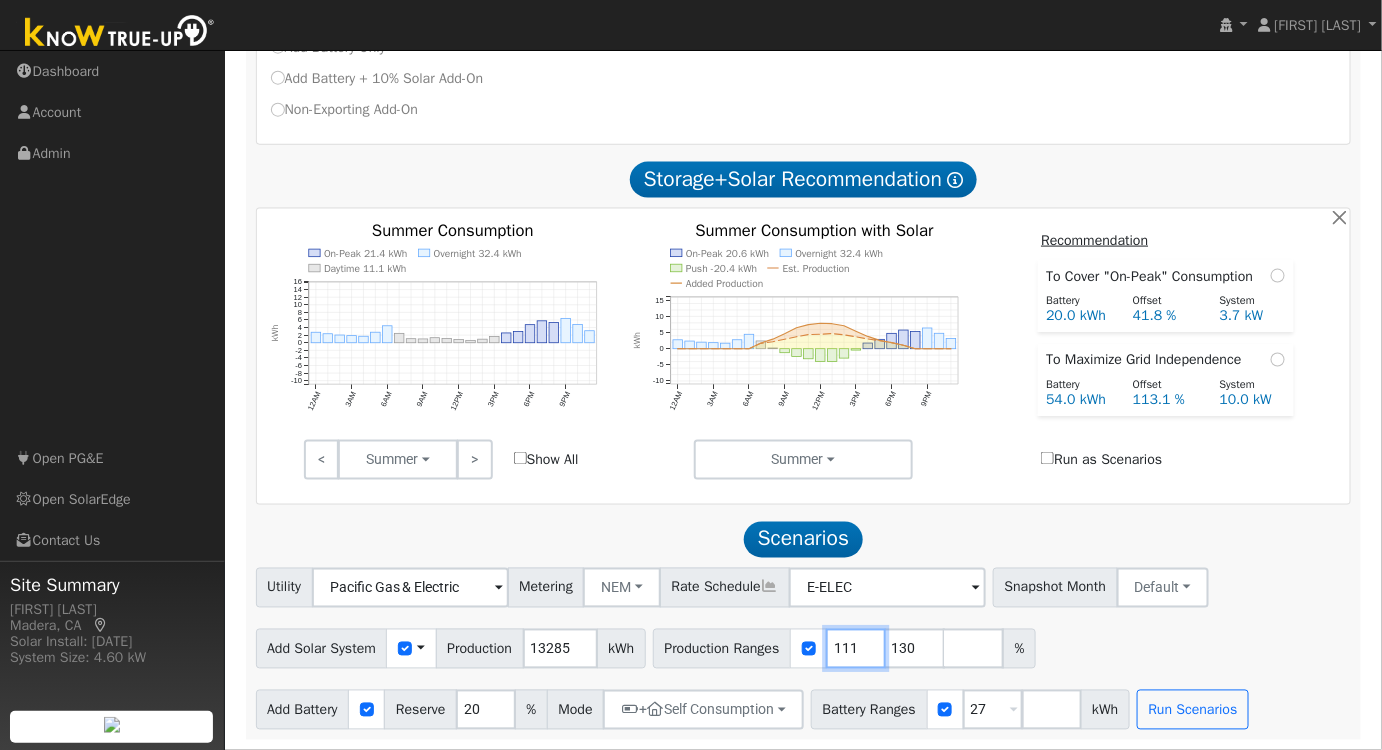 click on "111" at bounding box center [856, 649] 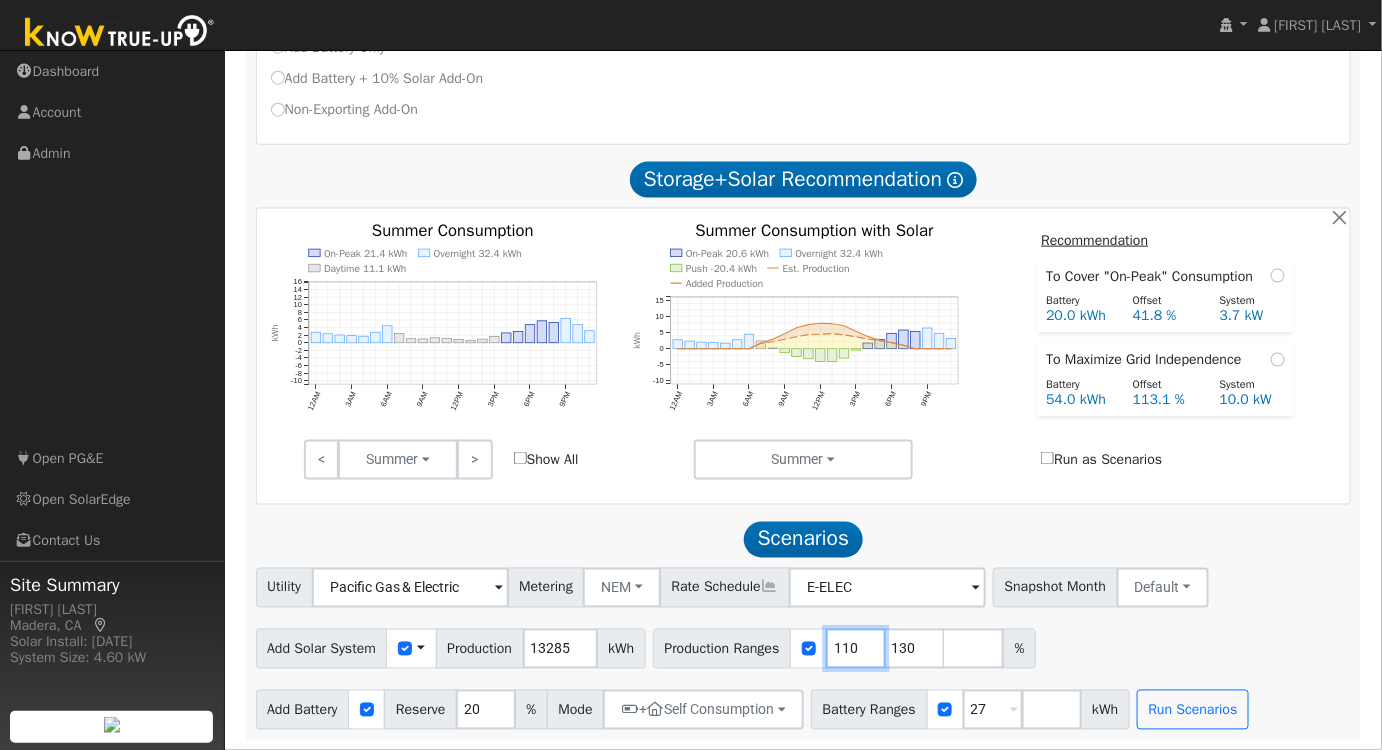 type on "110" 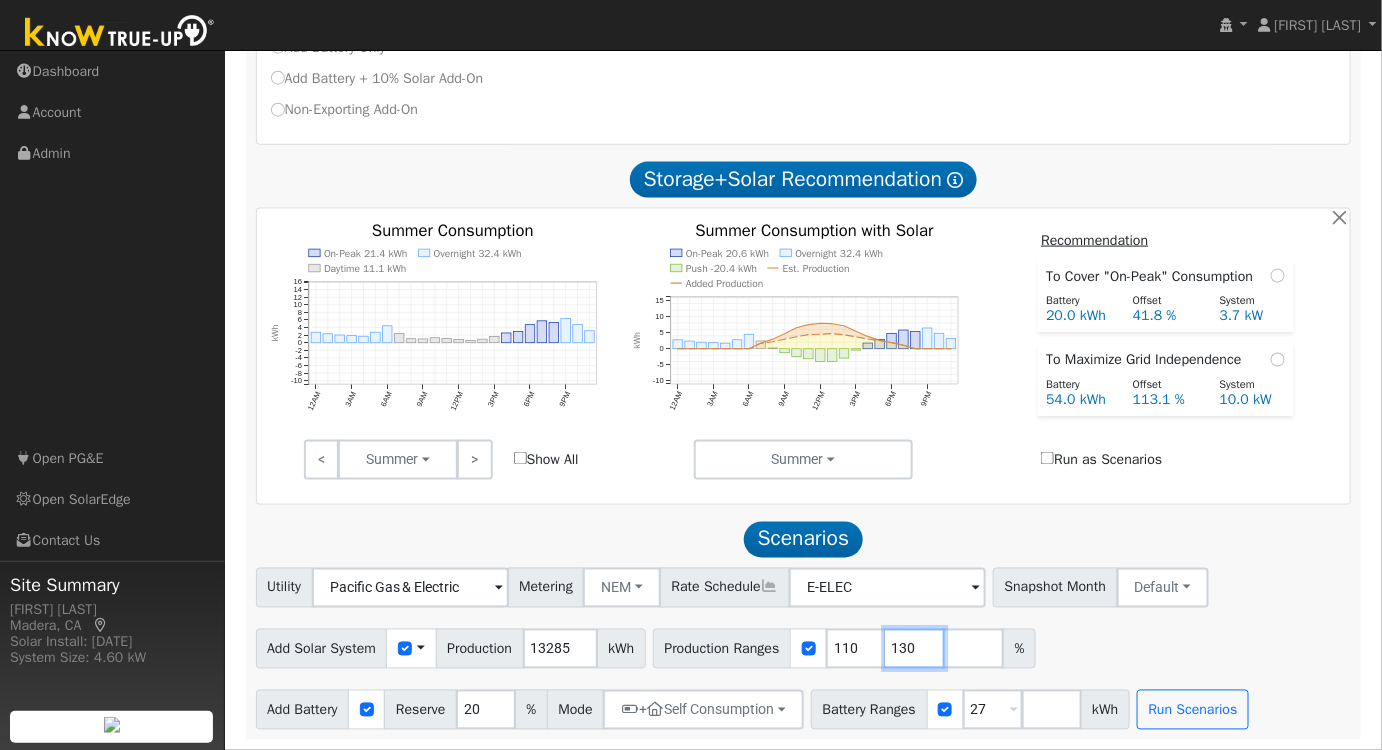 drag, startPoint x: 923, startPoint y: 652, endPoint x: 824, endPoint y: 657, distance: 99.12618 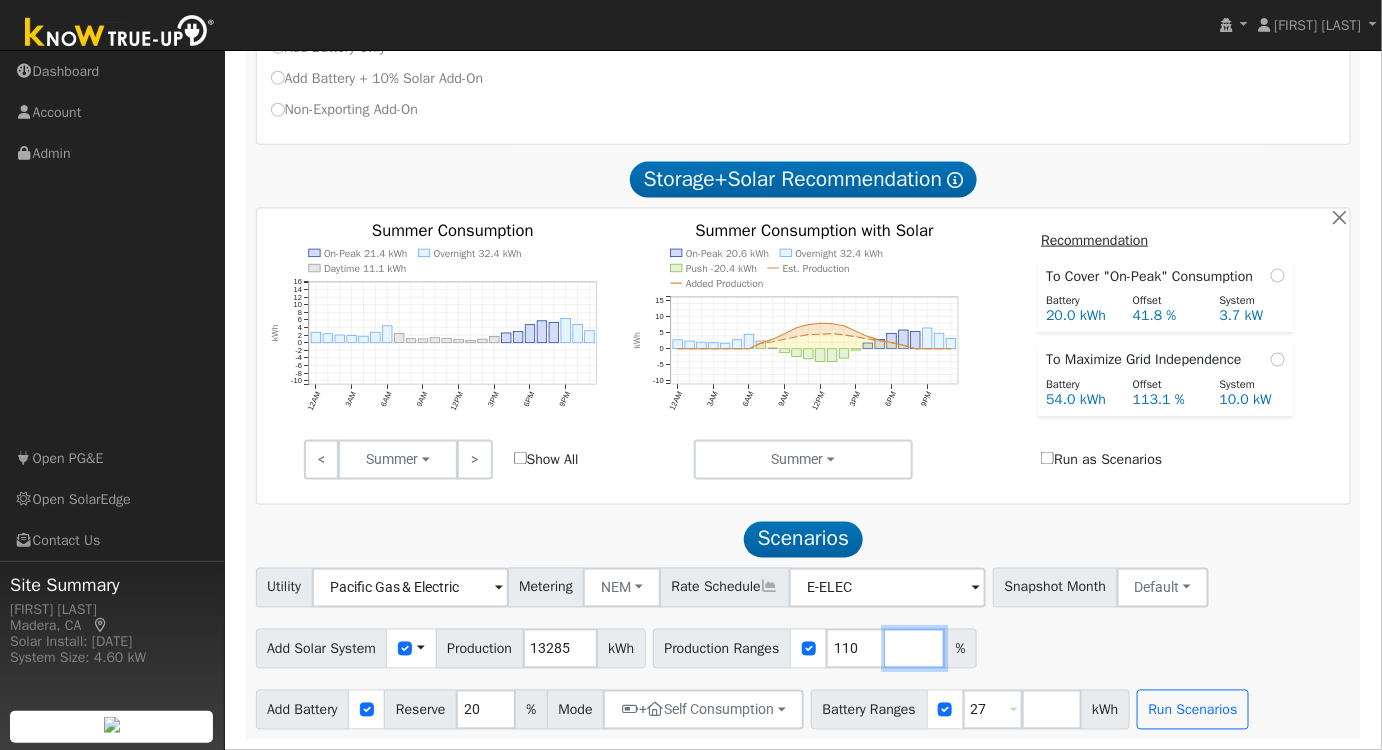 type 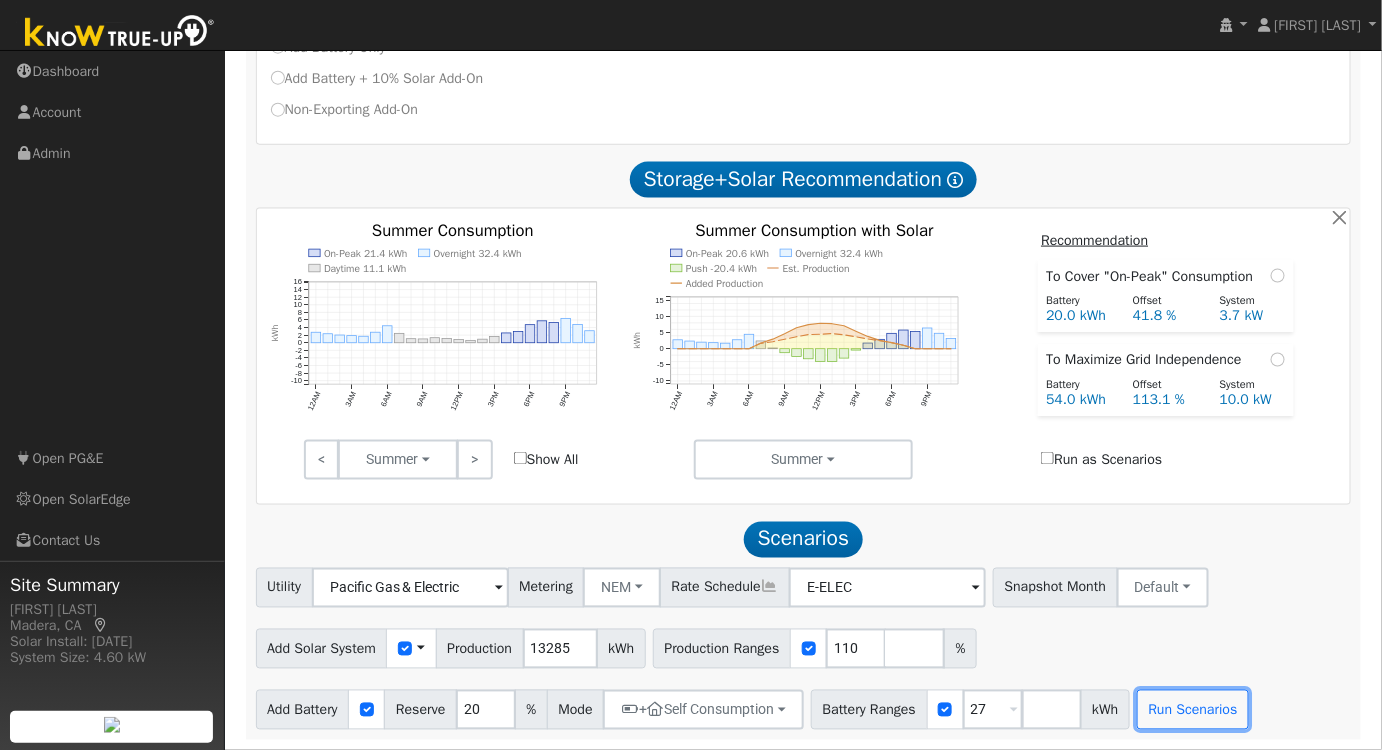click on "Run Scenarios" at bounding box center [1193, 710] 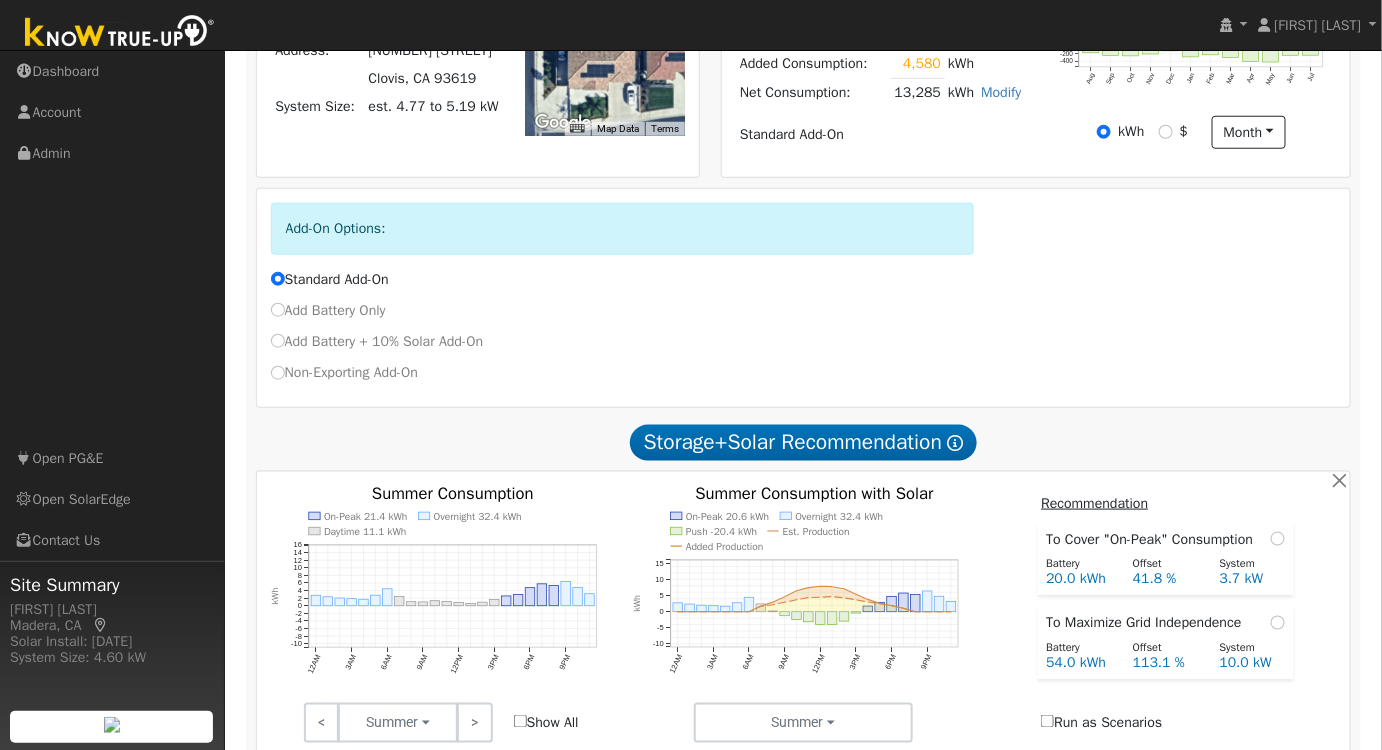 scroll, scrollTop: 0, scrollLeft: 0, axis: both 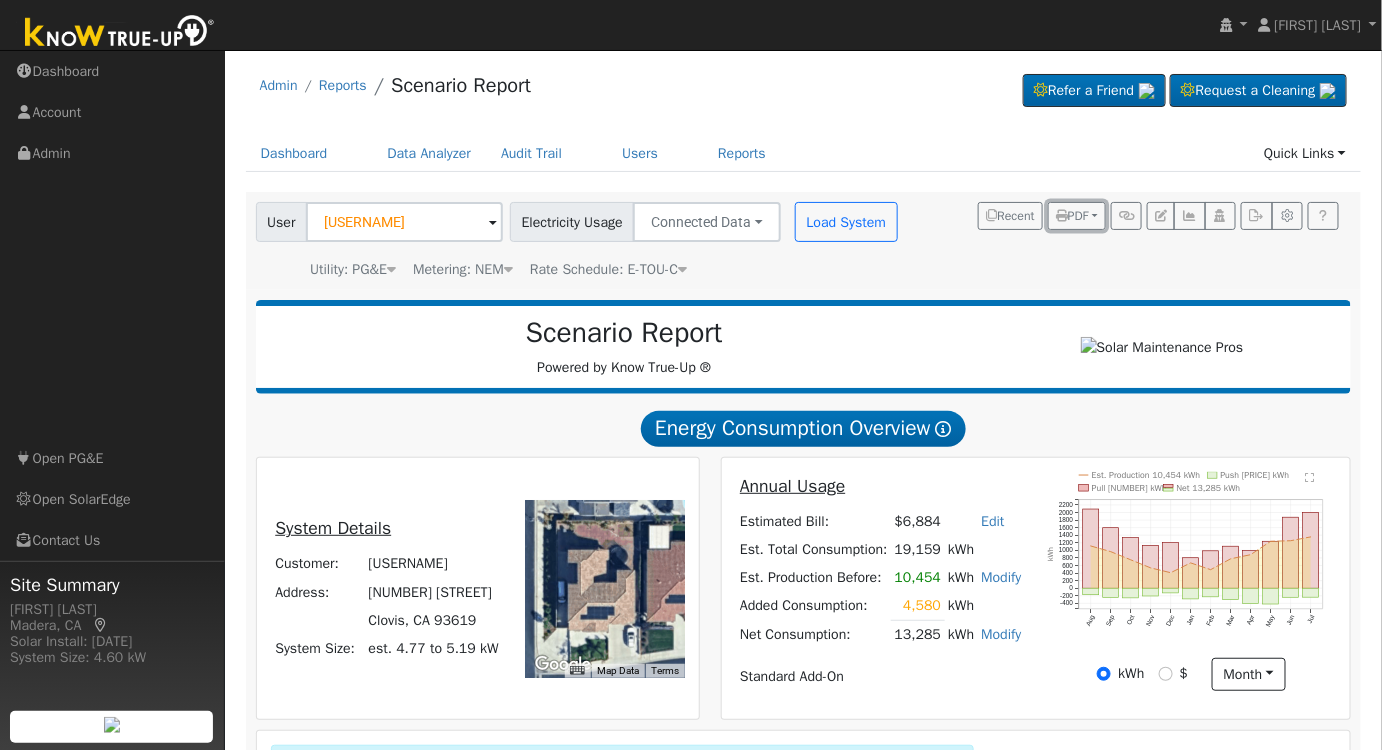 click on "PDF" at bounding box center [1072, 216] 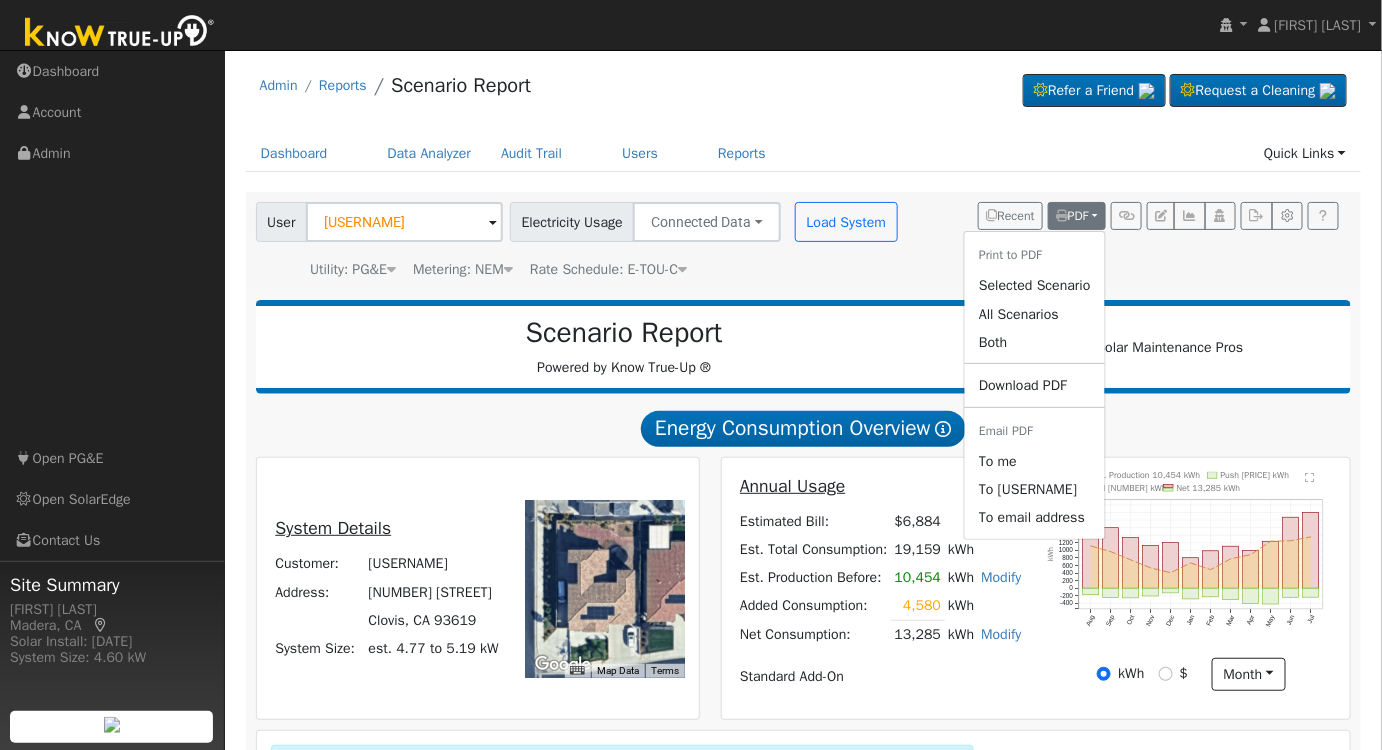 click on "Selected Scenario" at bounding box center (1035, 286) 